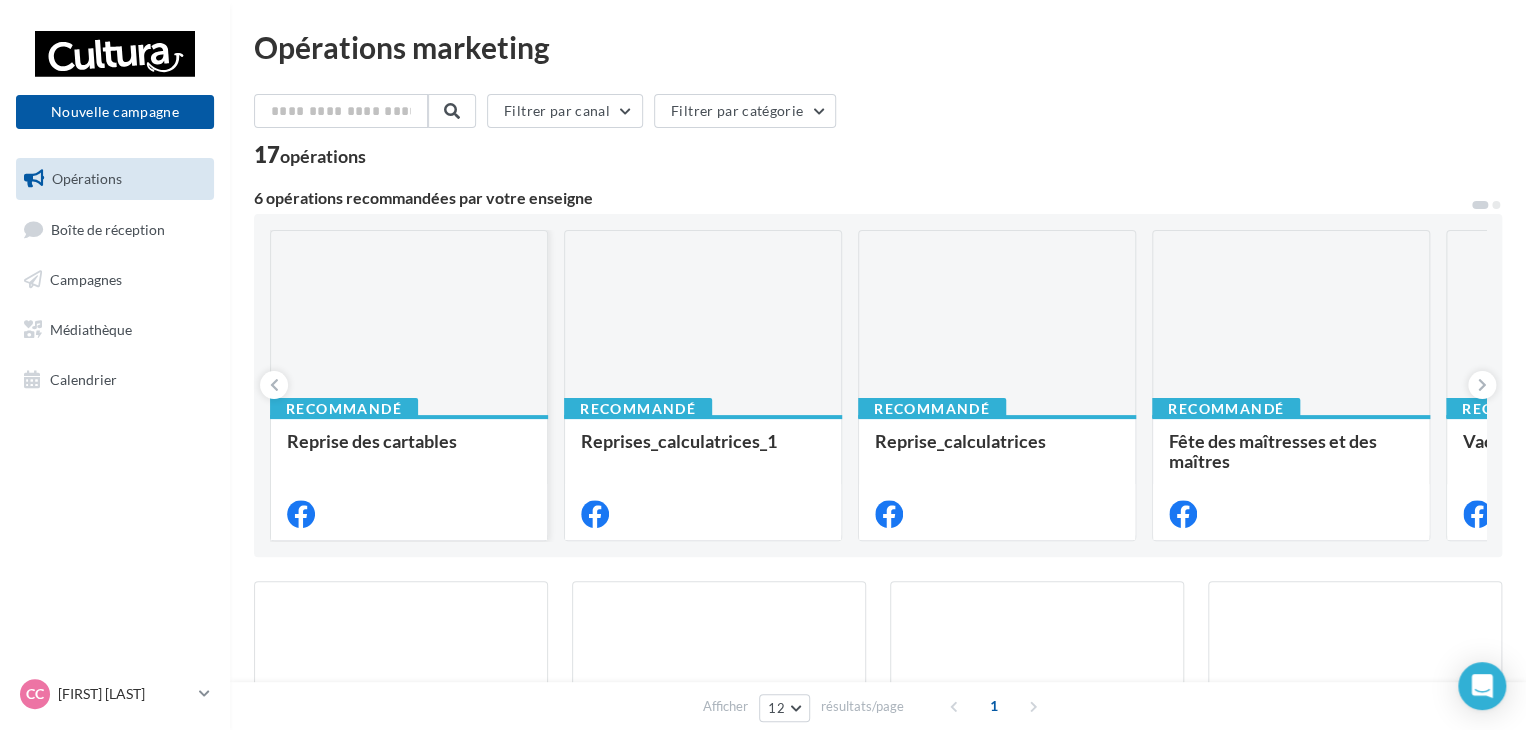 scroll, scrollTop: 100, scrollLeft: 0, axis: vertical 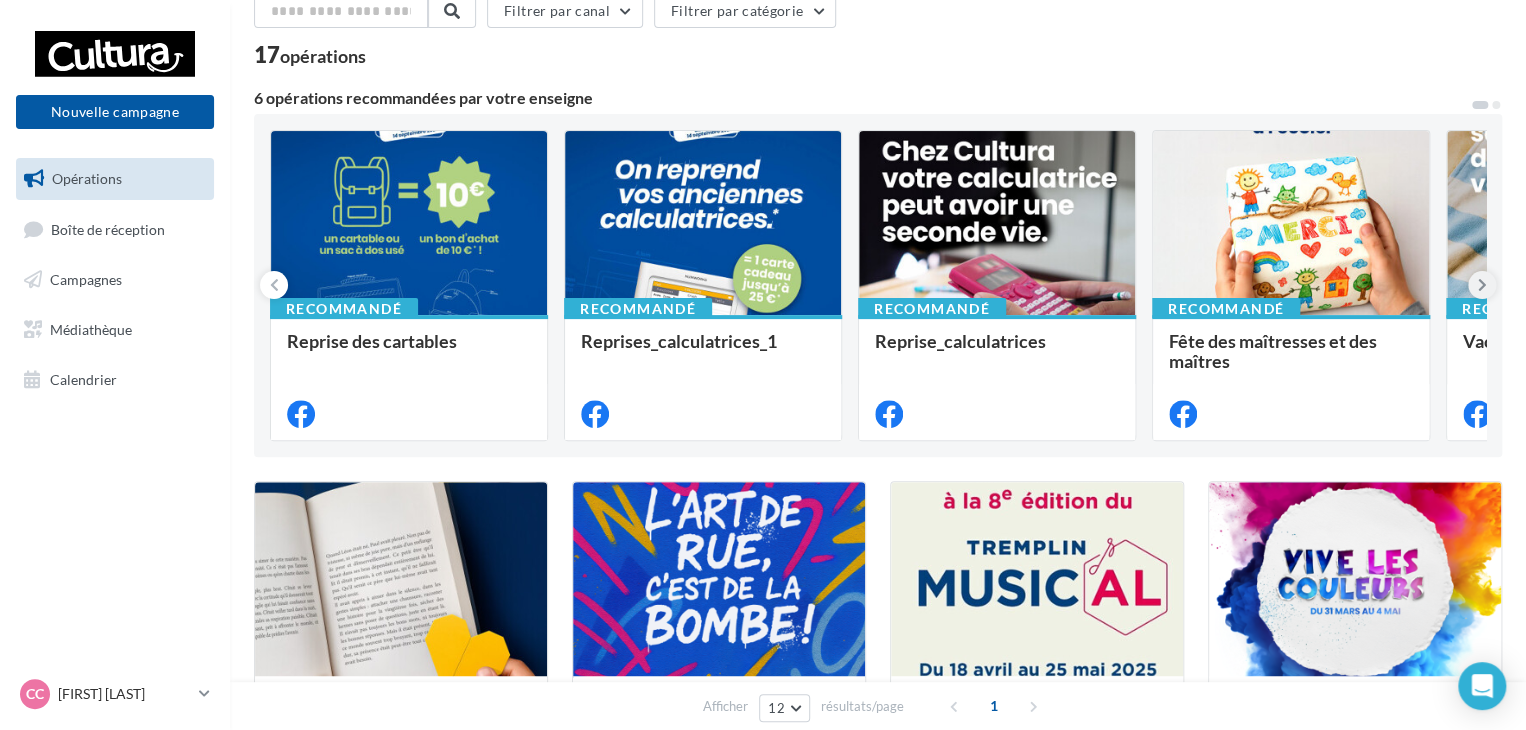 click at bounding box center (1482, 285) 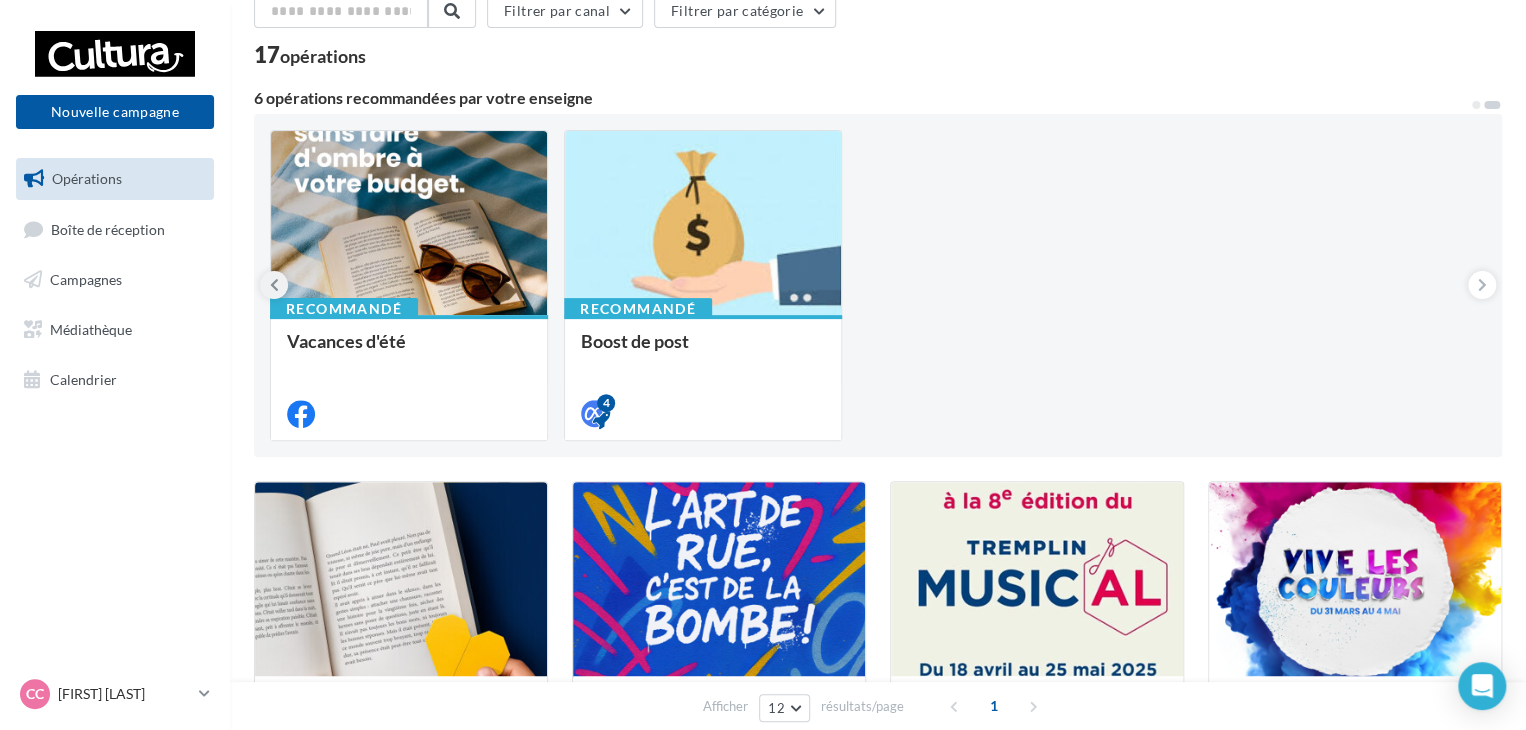 click at bounding box center [274, 285] 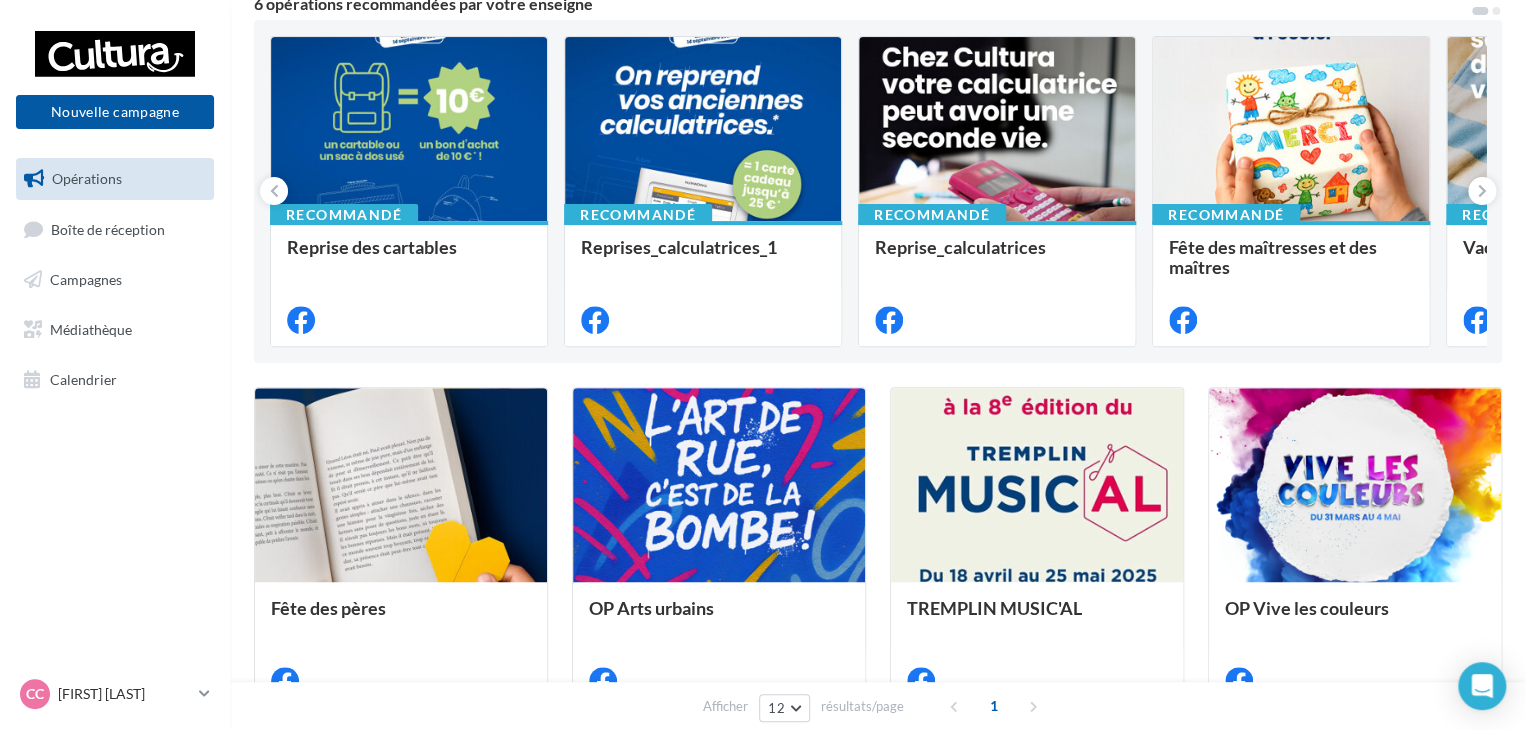 scroll, scrollTop: 0, scrollLeft: 0, axis: both 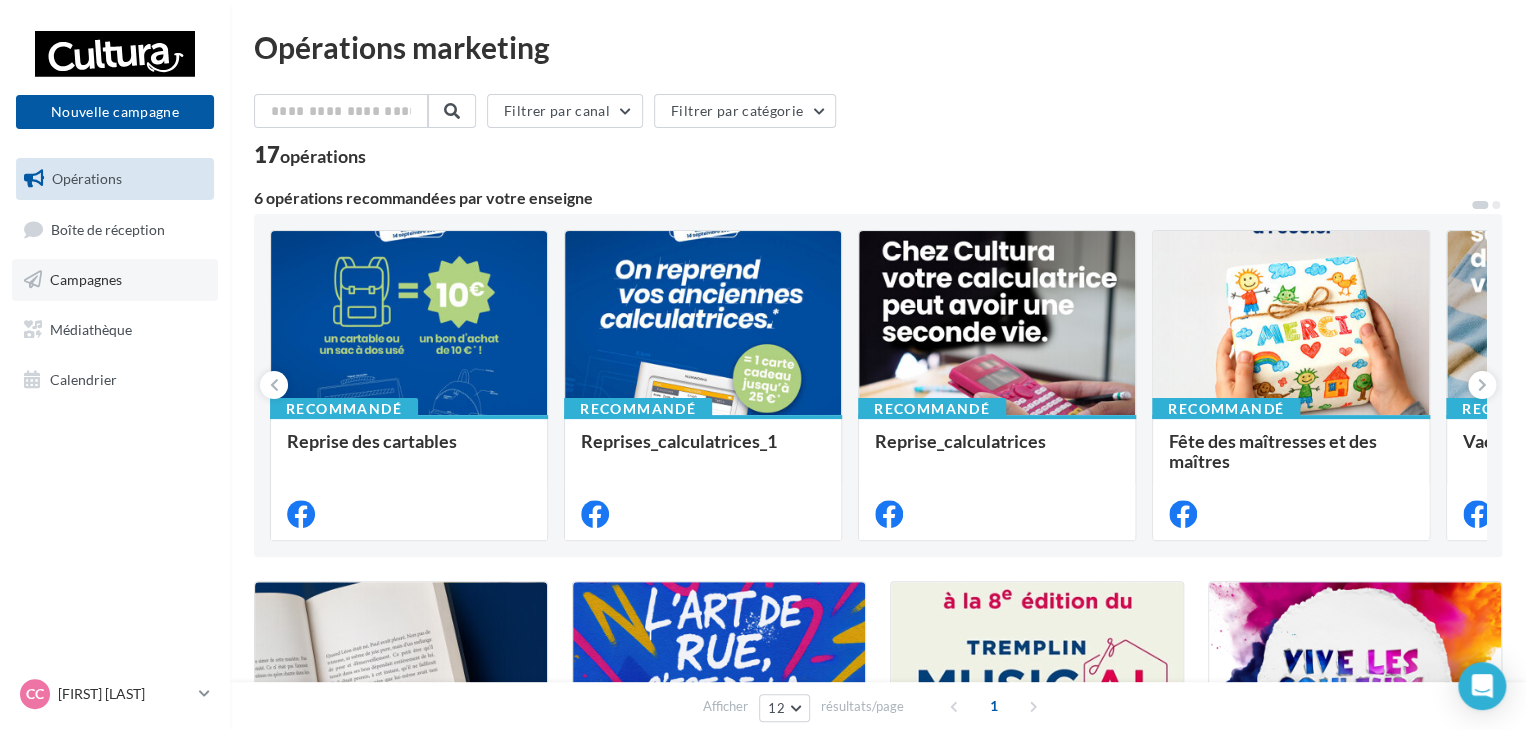 click on "Campagnes" at bounding box center [115, 280] 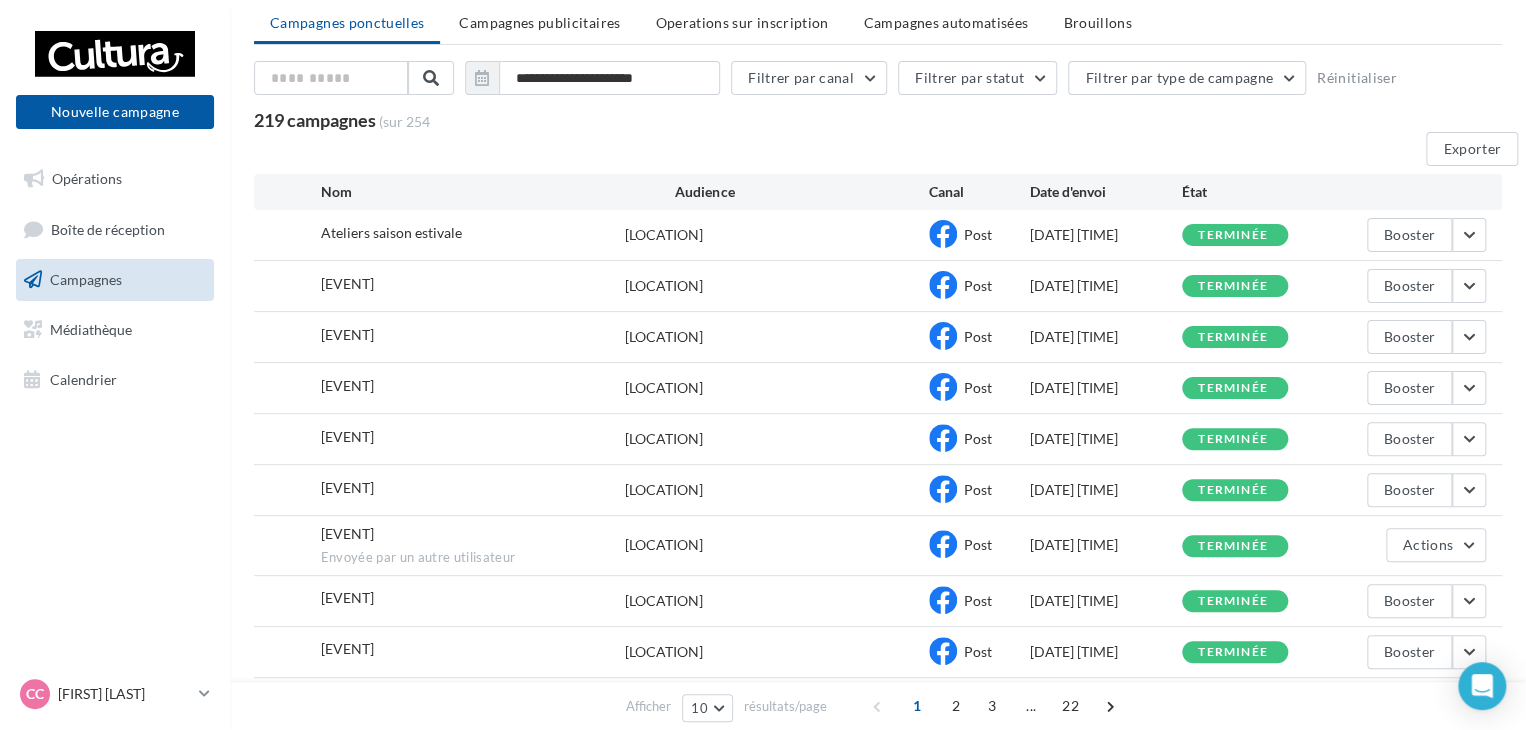 scroll, scrollTop: 100, scrollLeft: 0, axis: vertical 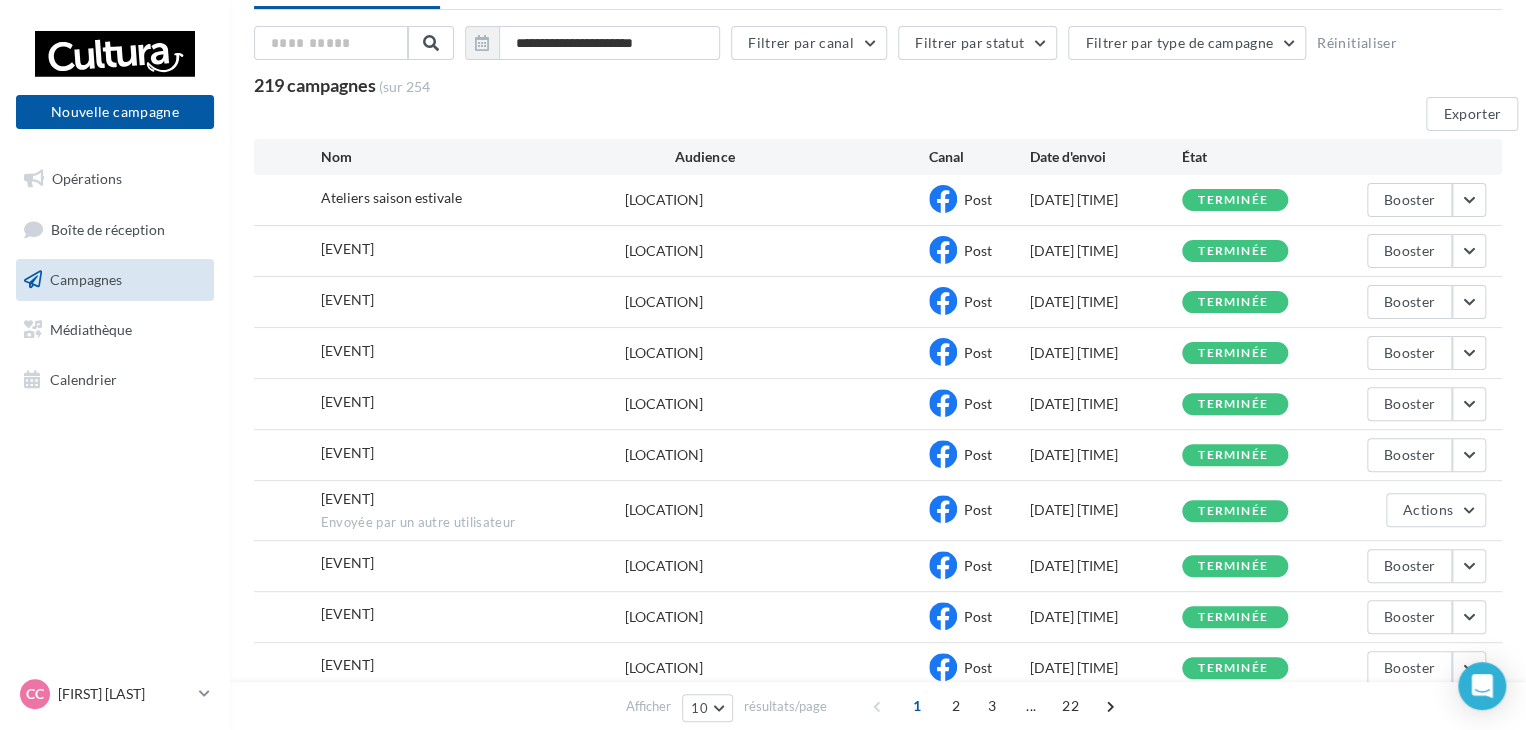 drag, startPoint x: 260, startPoint y: 84, endPoint x: 436, endPoint y: 82, distance: 176.01137 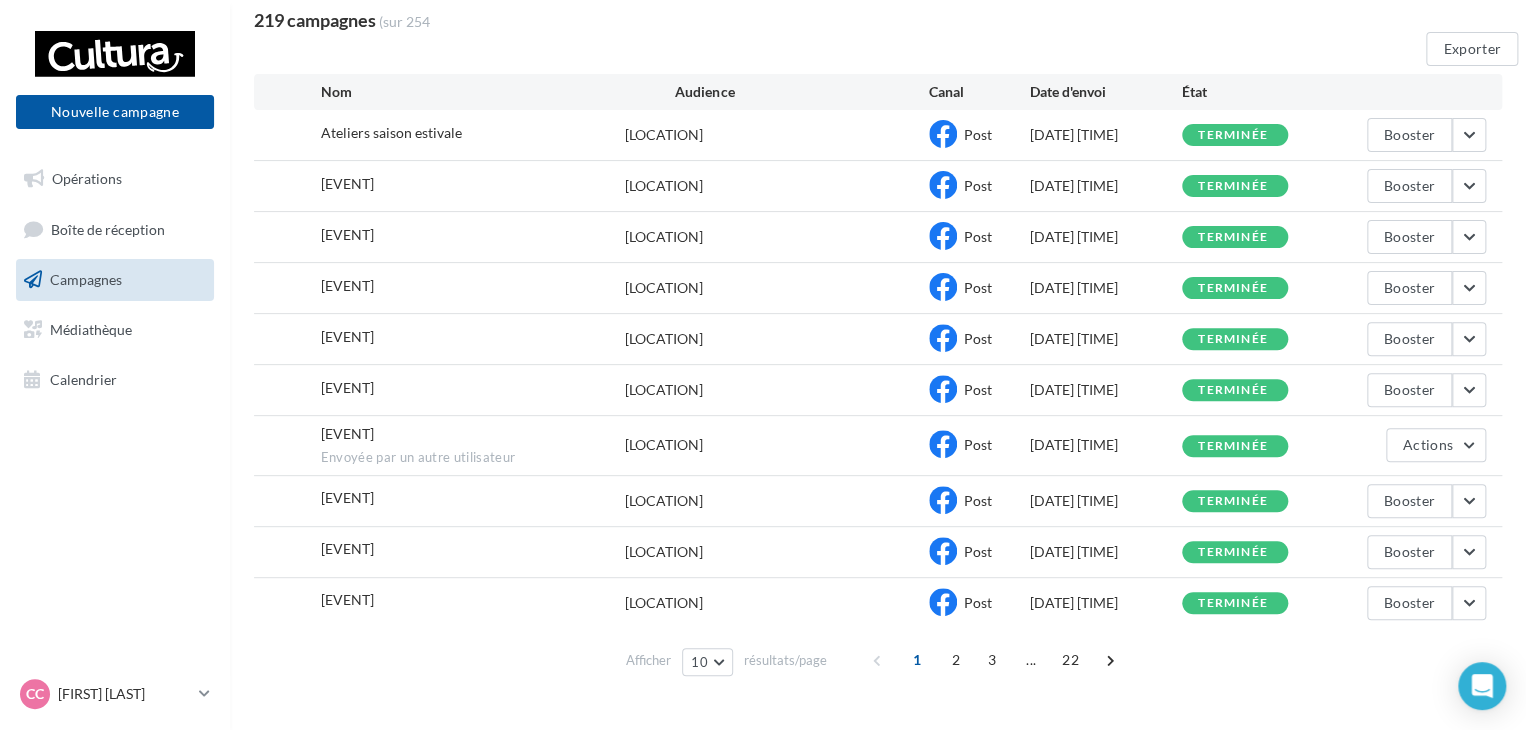 scroll, scrollTop: 200, scrollLeft: 0, axis: vertical 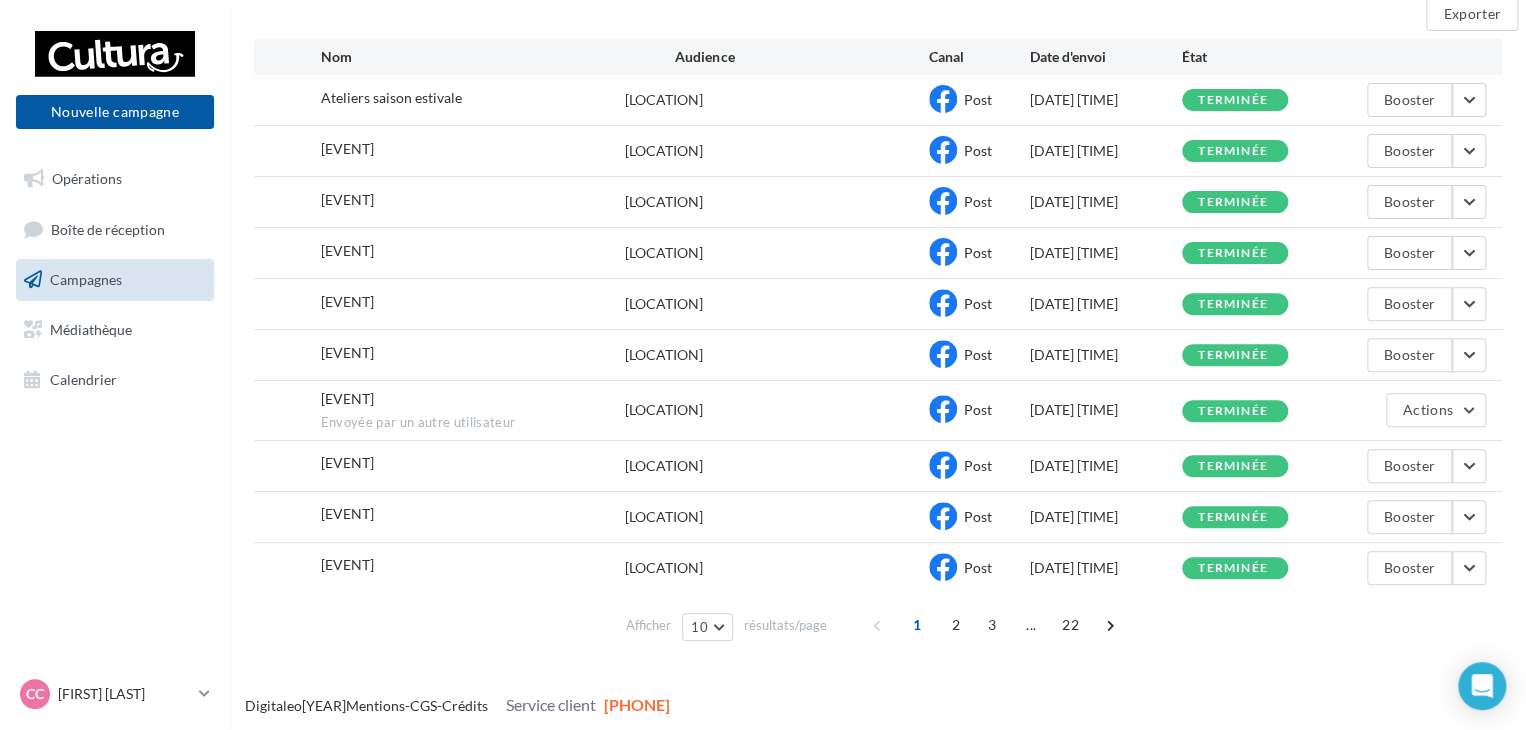 click on "Dédicace Marine Shapan" at bounding box center [473, 100] 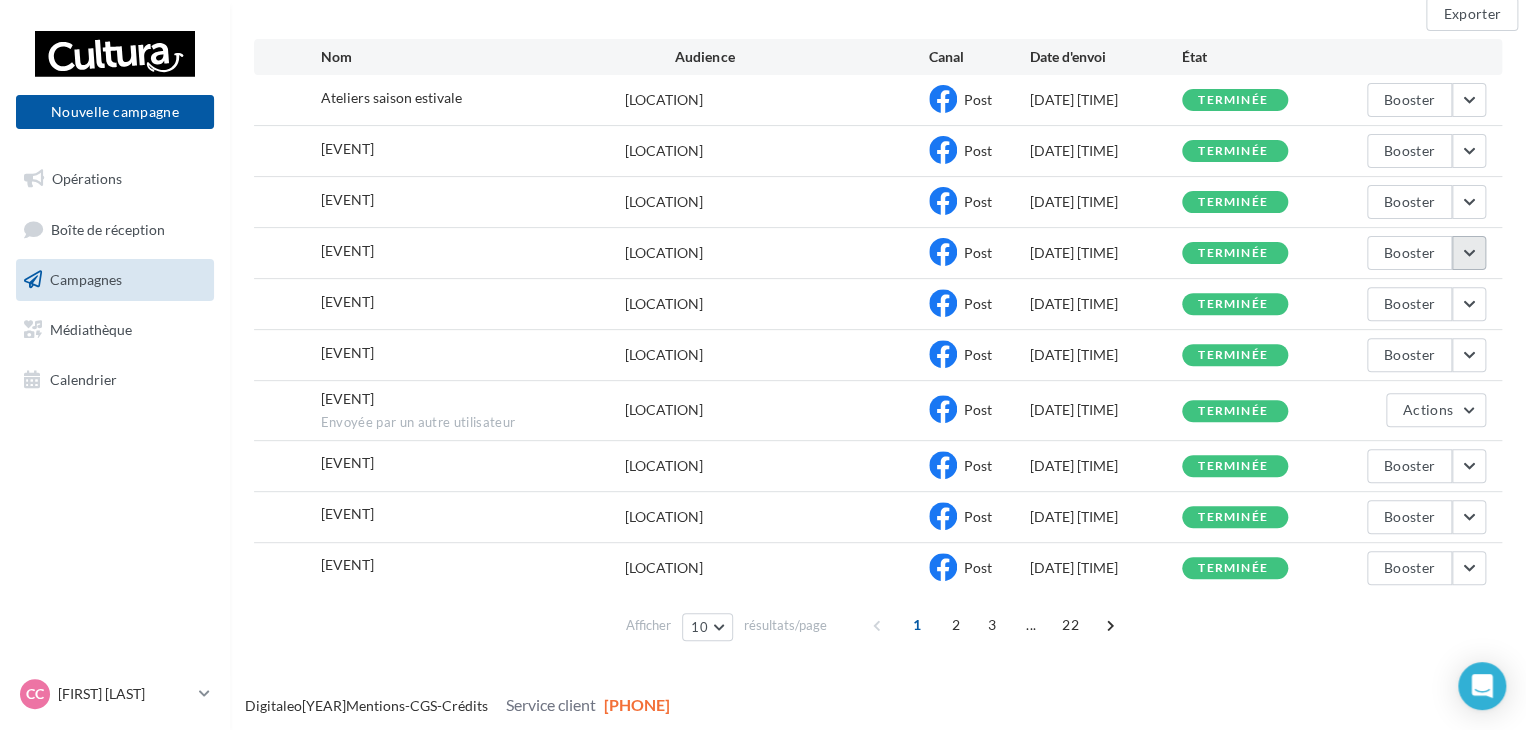 click at bounding box center [1469, 100] 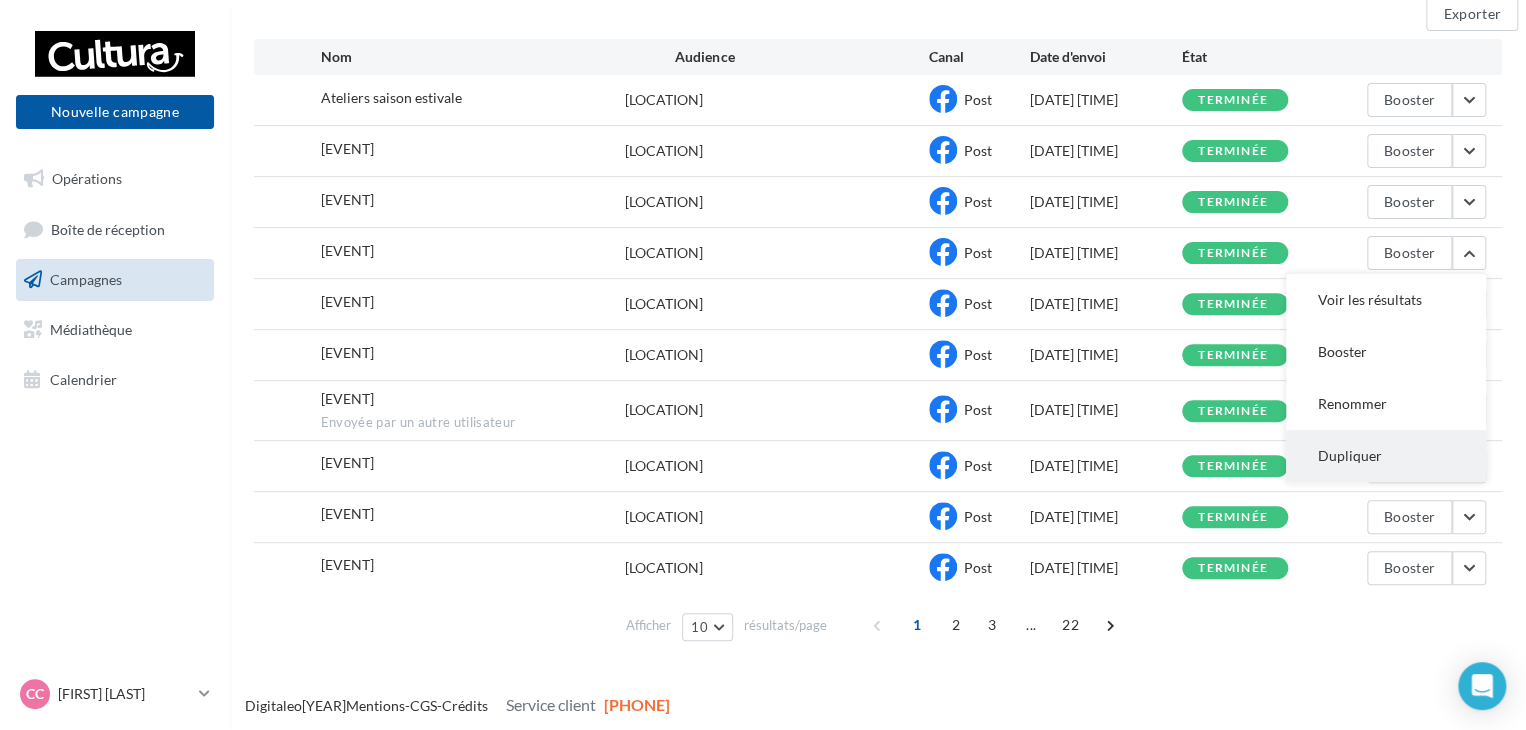 click on "Dupliquer" at bounding box center (1386, 300) 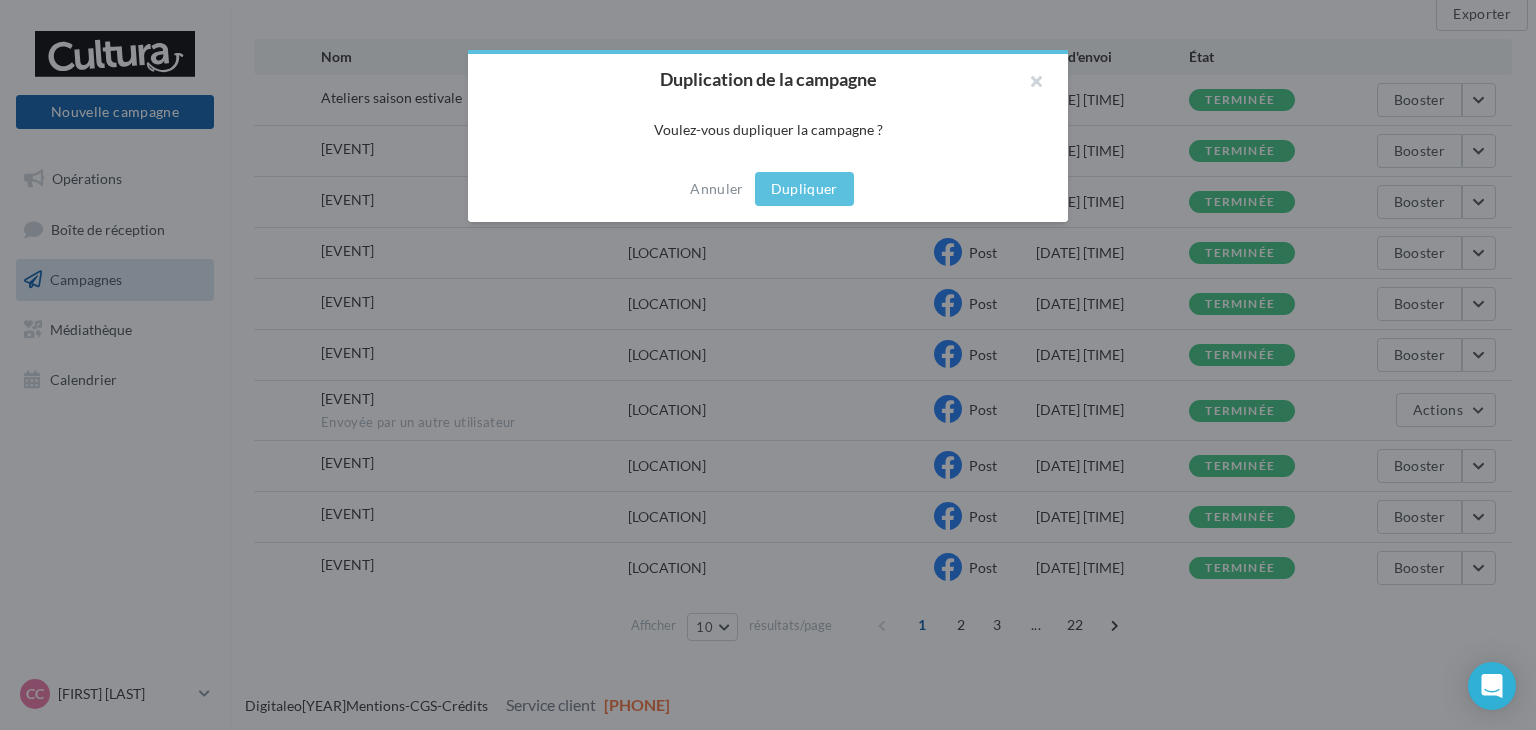 click on "Dupliquer" at bounding box center [804, 189] 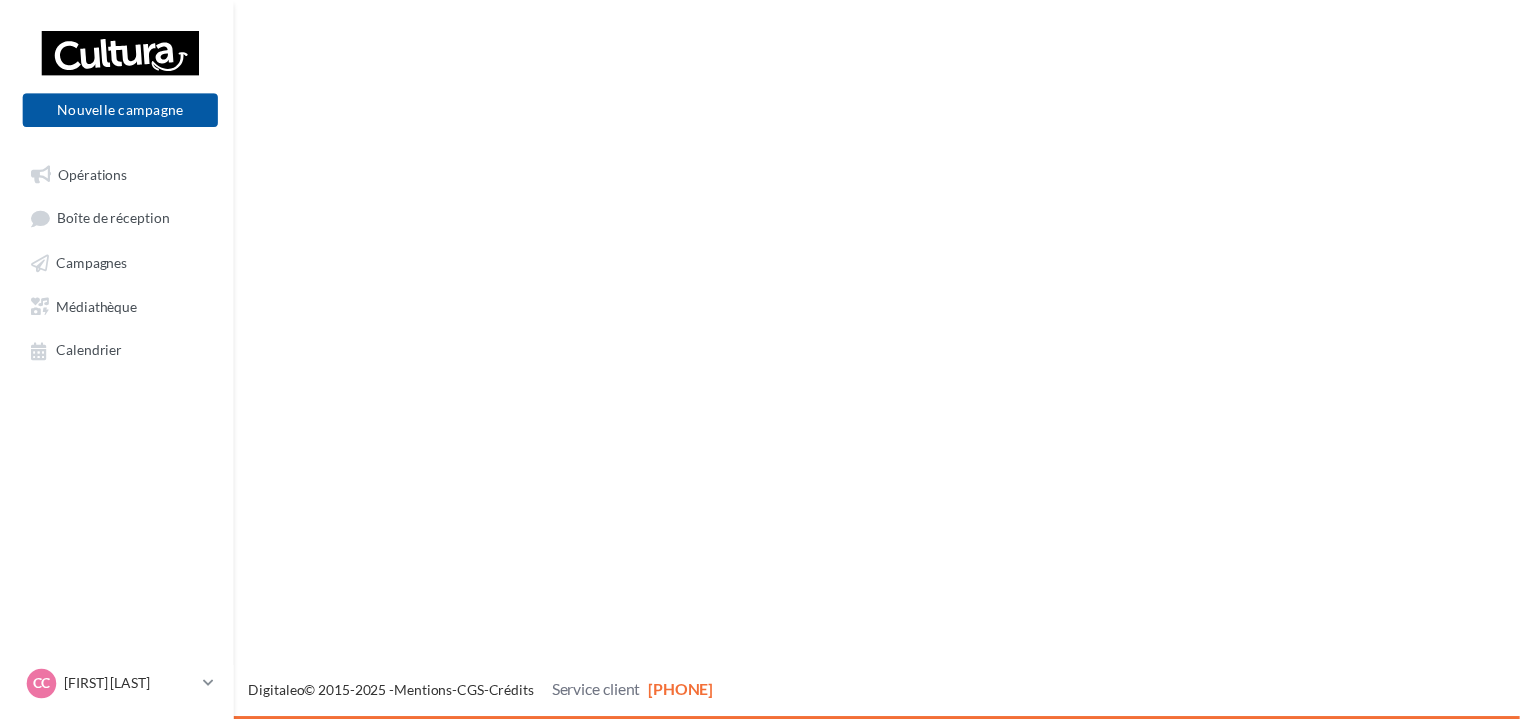 scroll, scrollTop: 0, scrollLeft: 0, axis: both 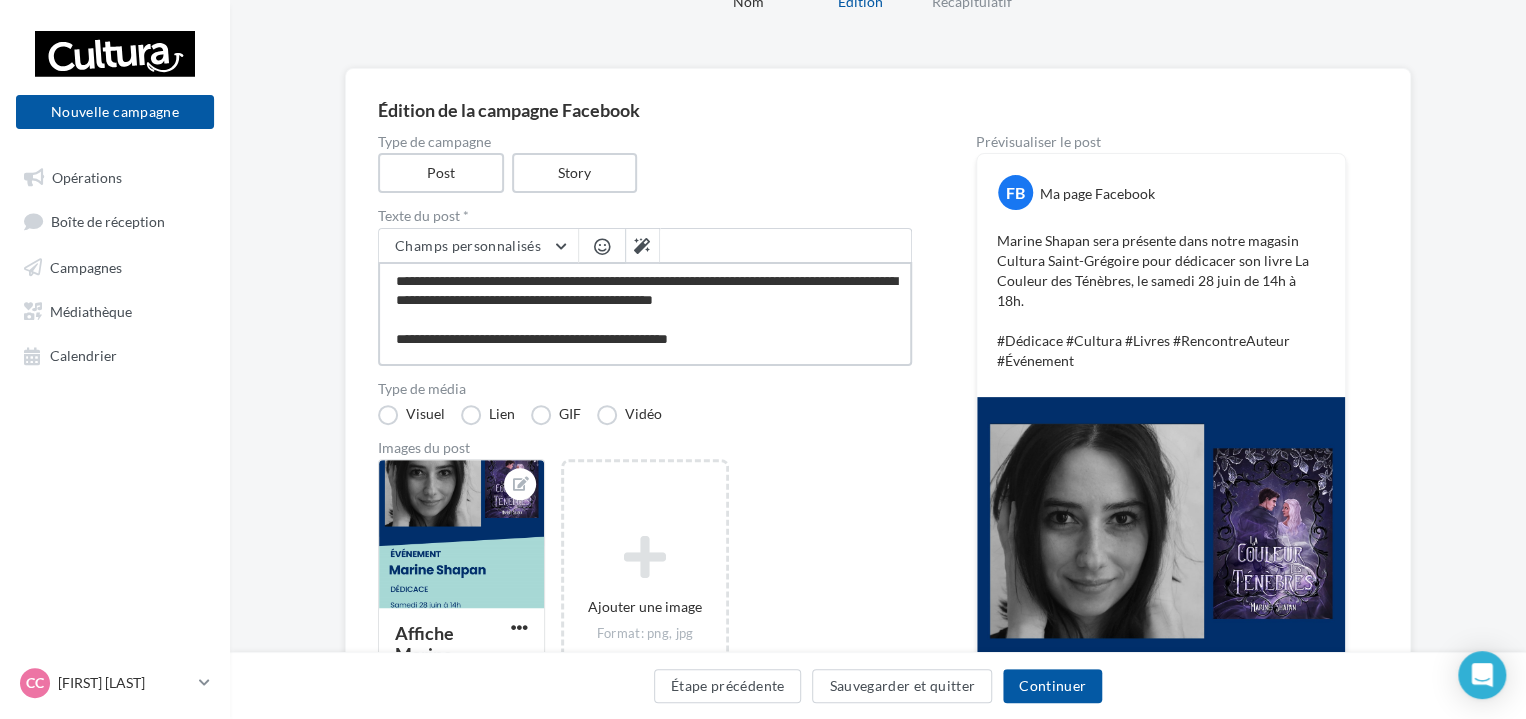 drag, startPoint x: 485, startPoint y: 278, endPoint x: 266, endPoint y: 271, distance: 219.11185 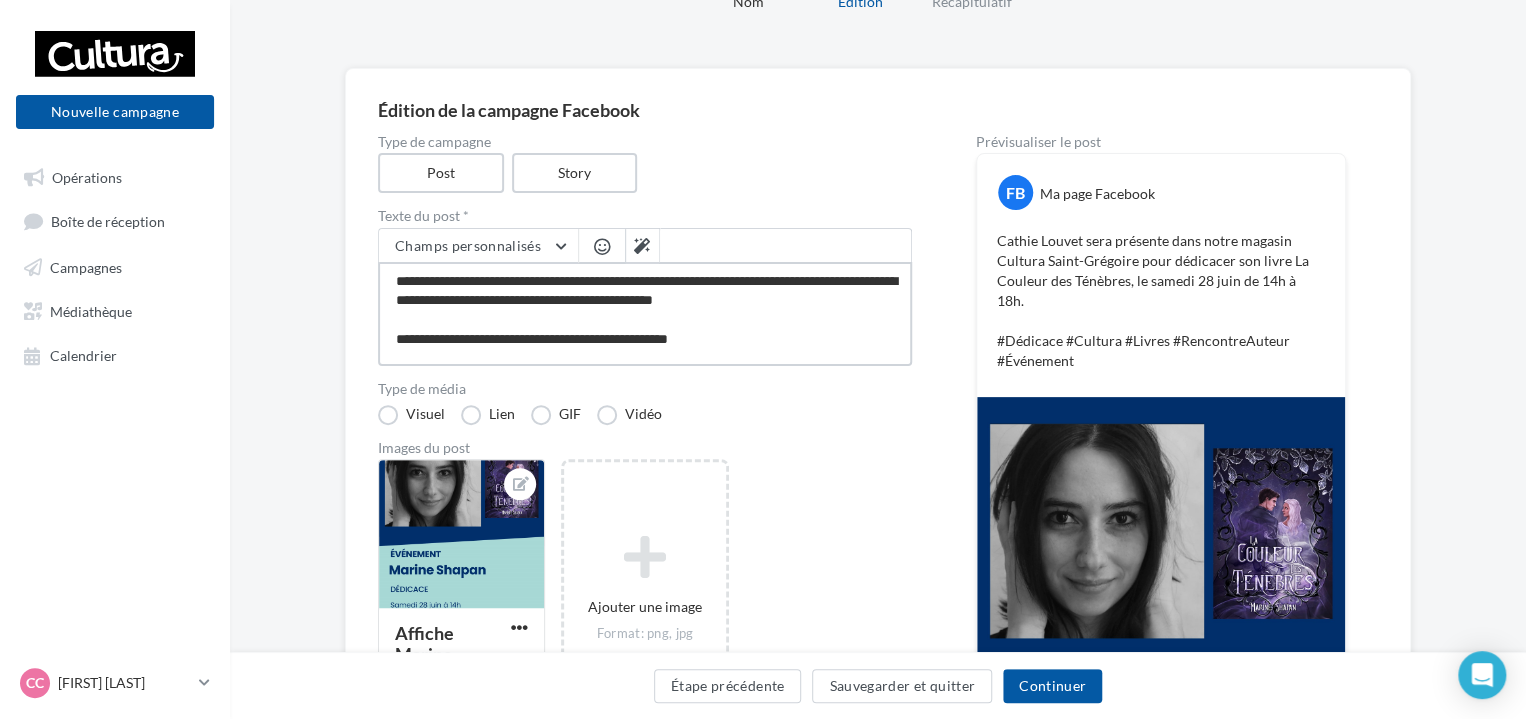 drag, startPoint x: 479, startPoint y: 300, endPoint x: 660, endPoint y: 300, distance: 181 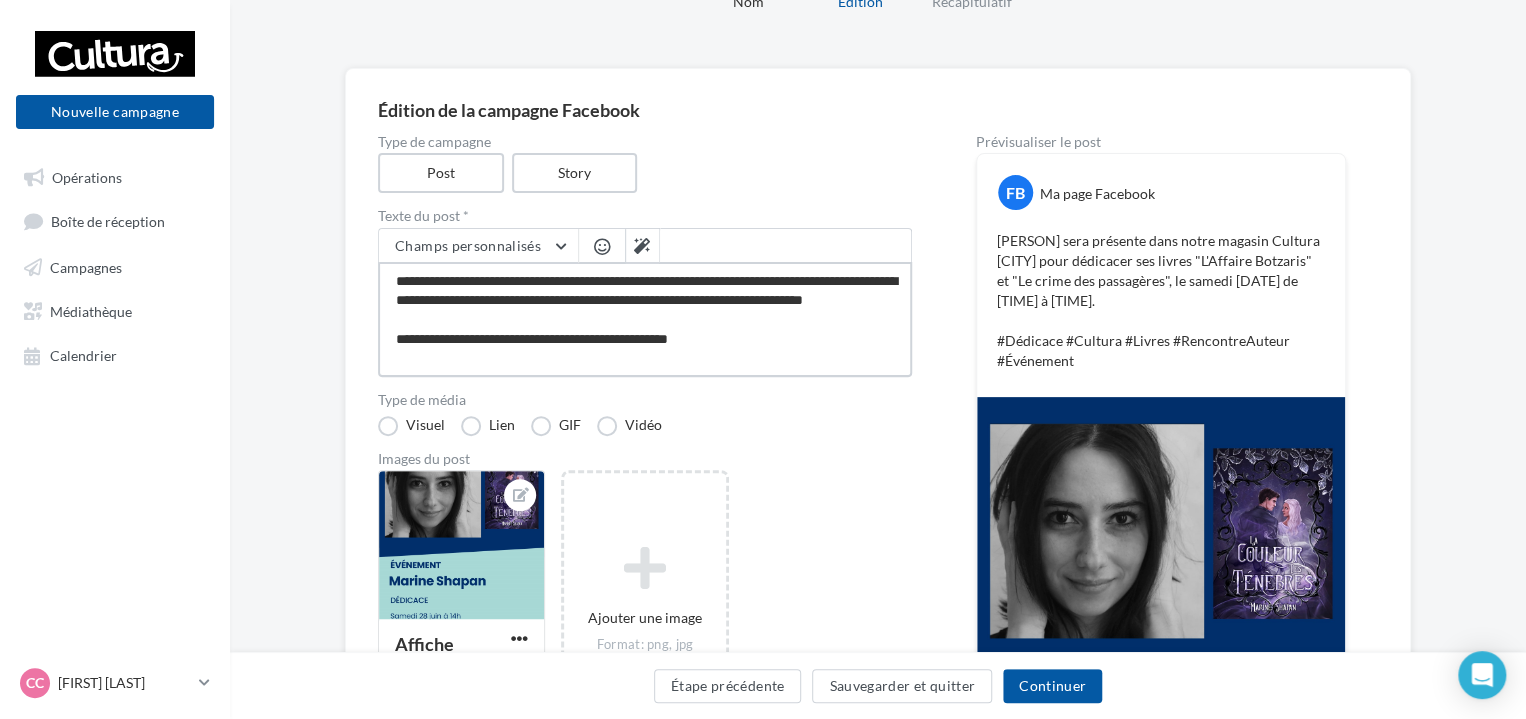 click on "**********" at bounding box center [645, 319] 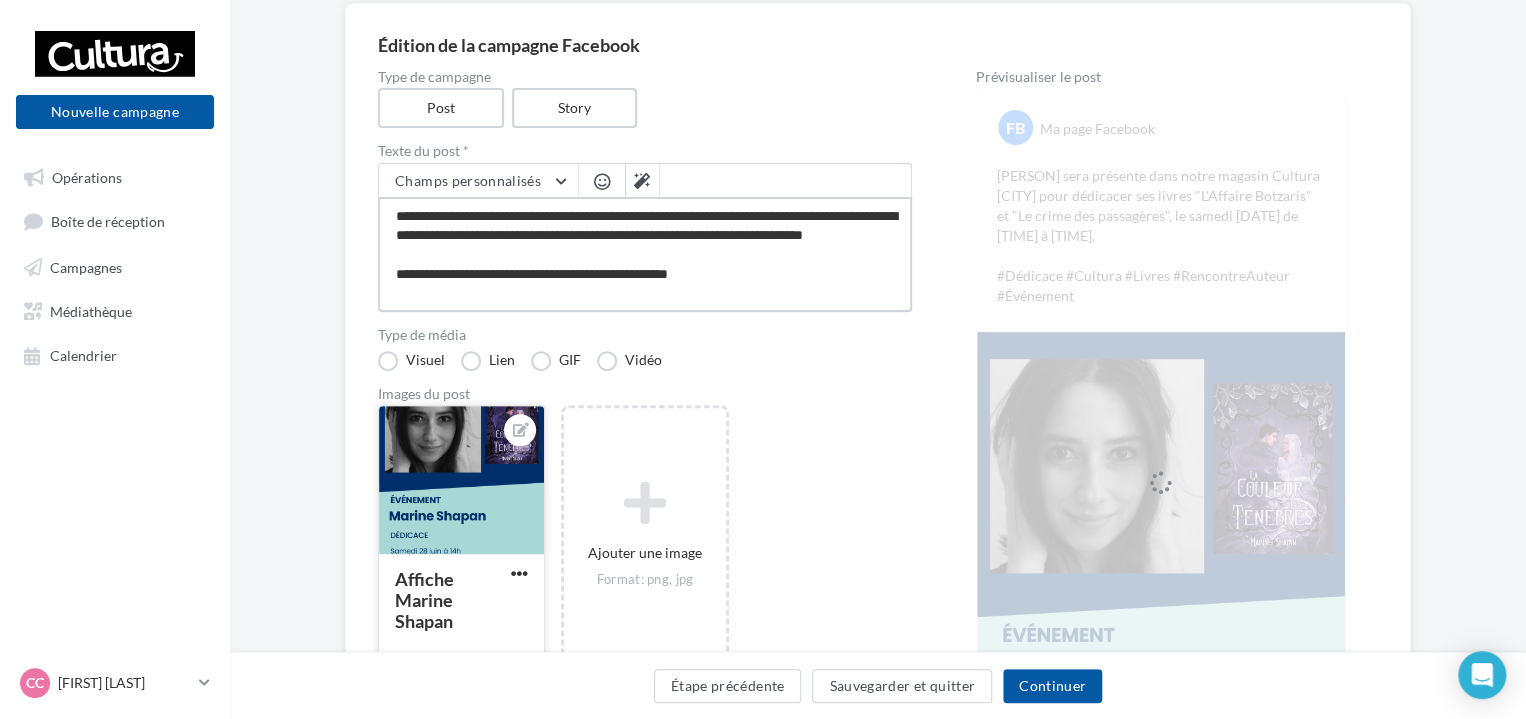 scroll, scrollTop: 200, scrollLeft: 0, axis: vertical 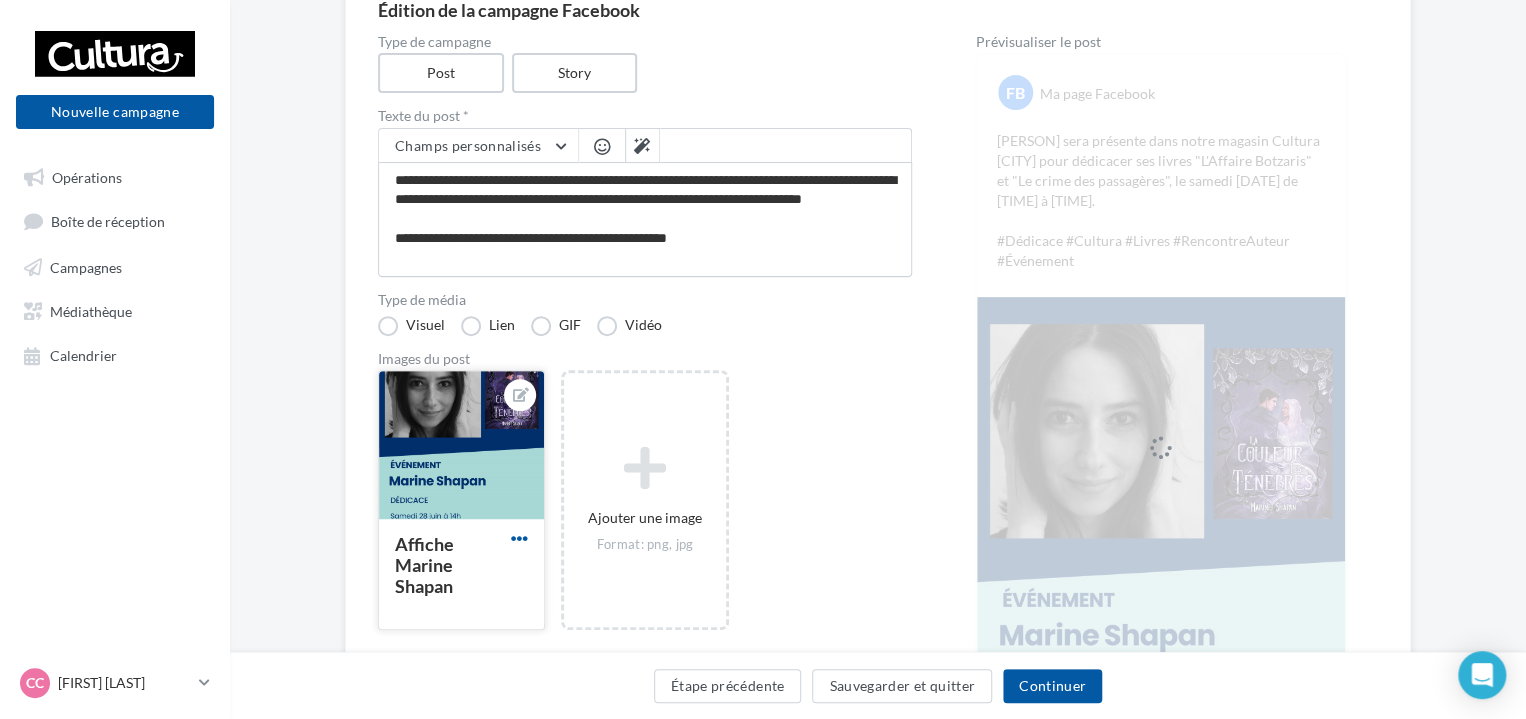 click at bounding box center [519, 538] 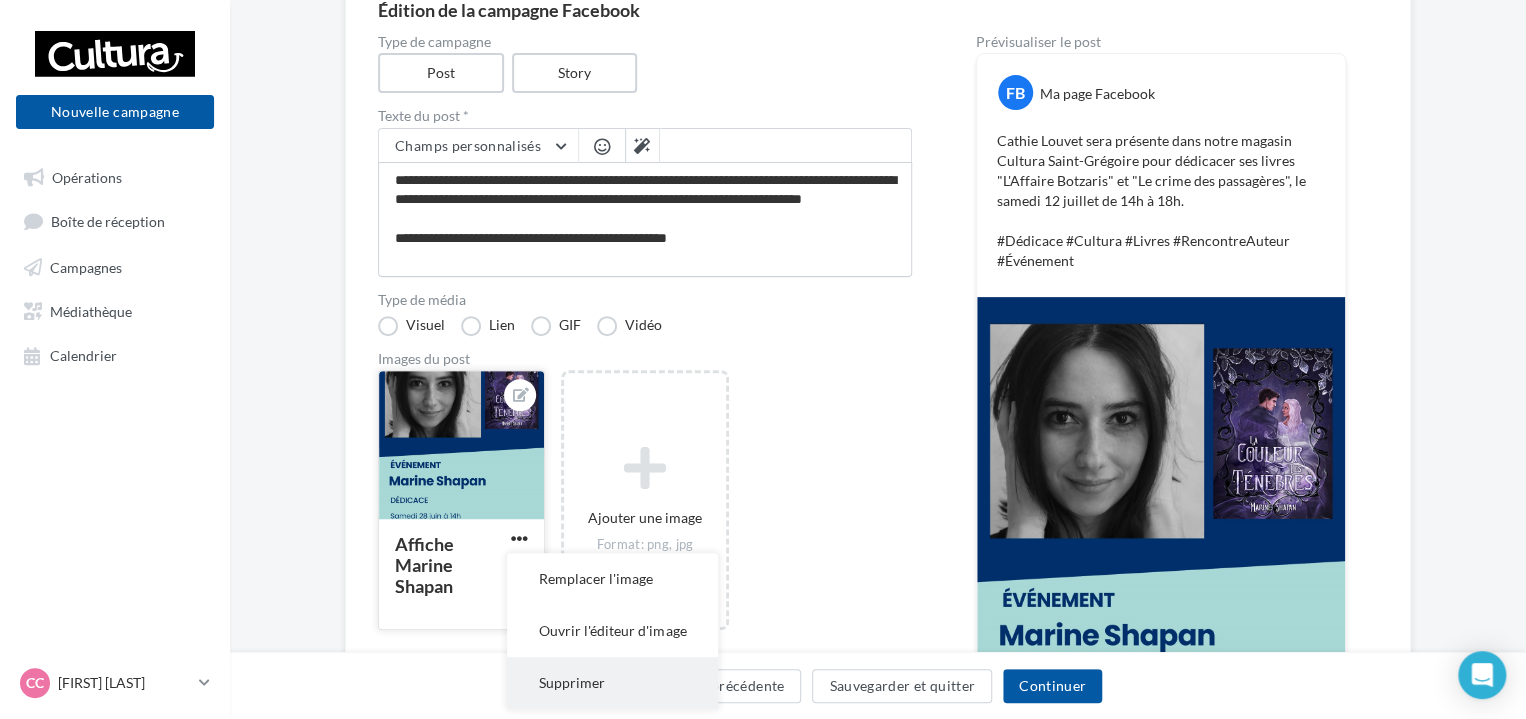 click on "Supprimer" at bounding box center [612, 579] 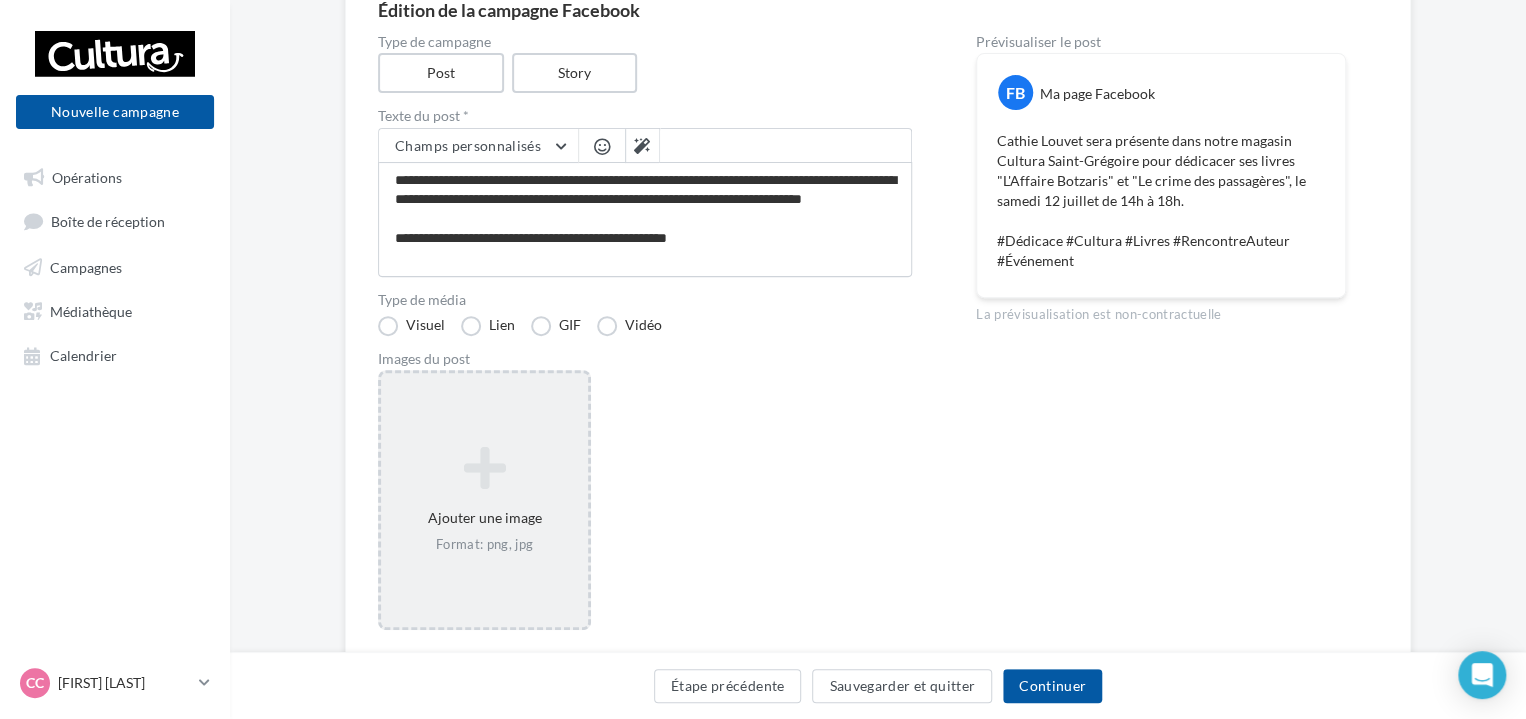 click at bounding box center (484, 468) 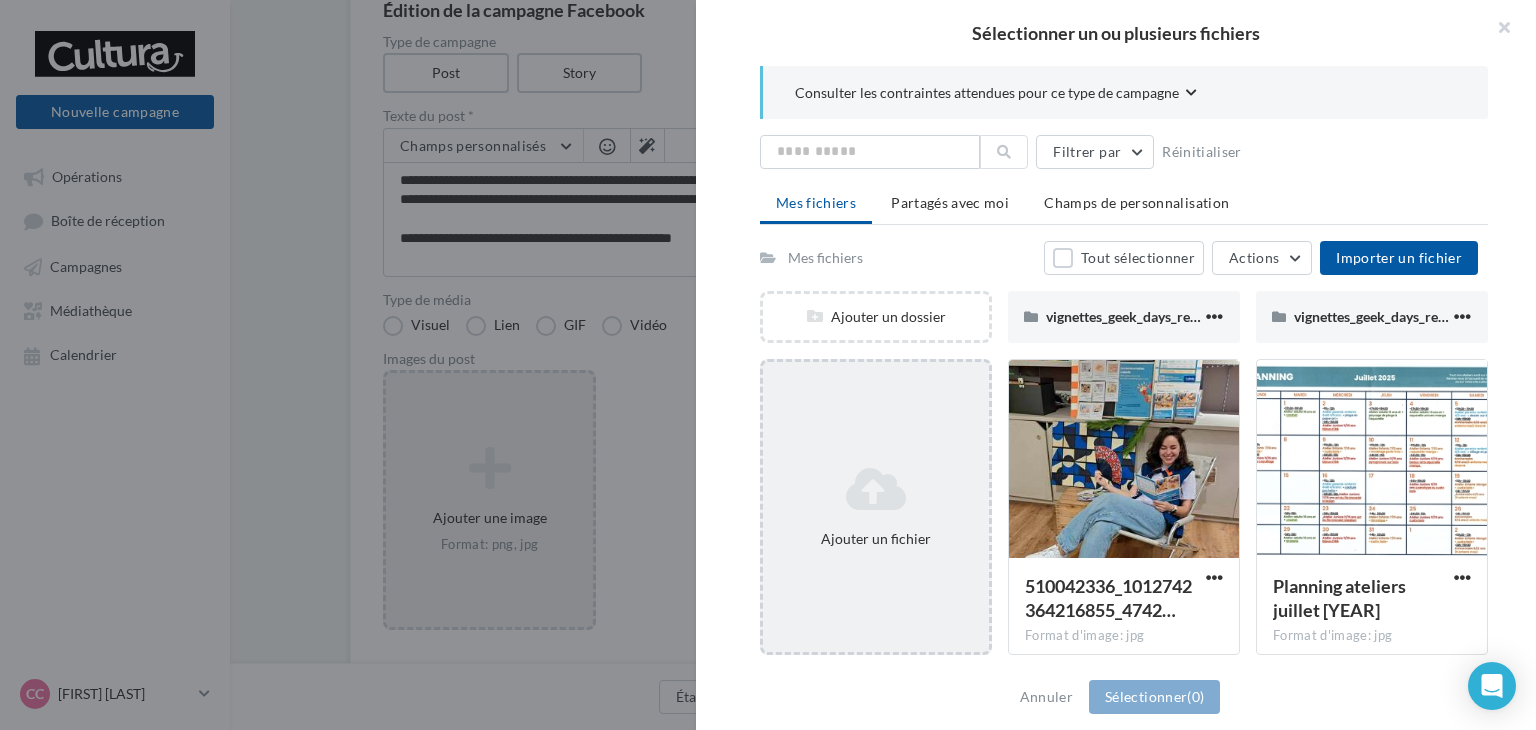 click at bounding box center (876, 489) 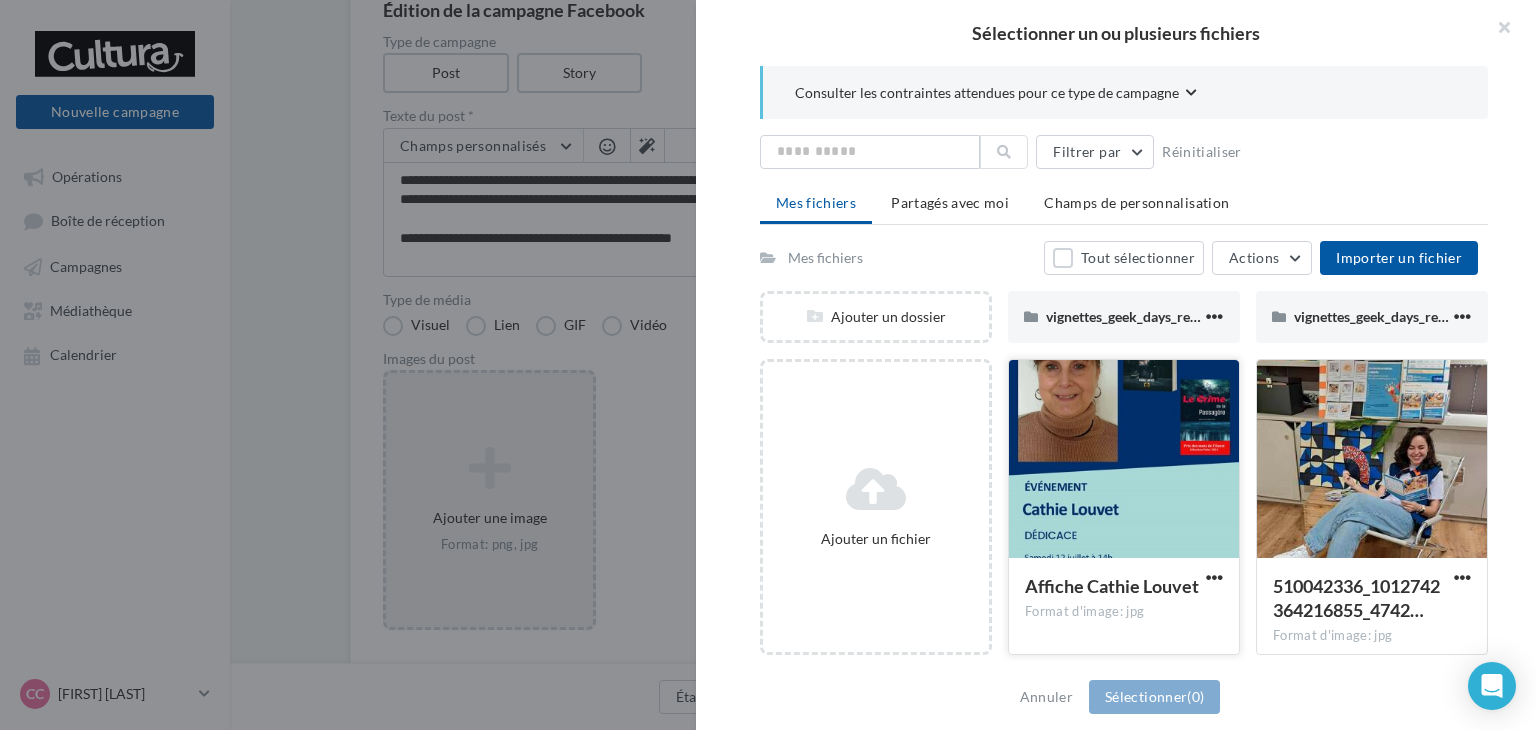 click at bounding box center [1124, 460] 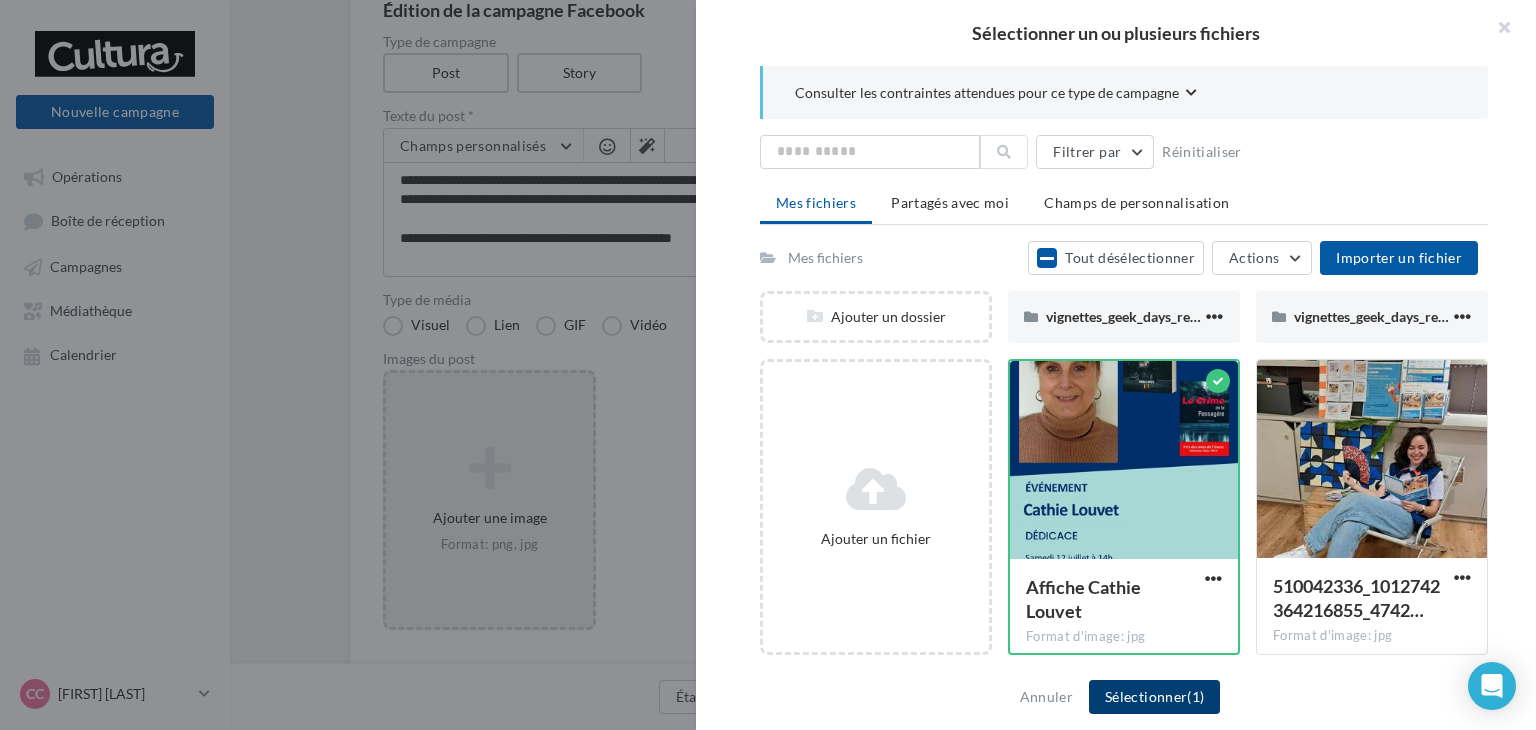 click on "Sélectionner   (1)" at bounding box center (1154, 697) 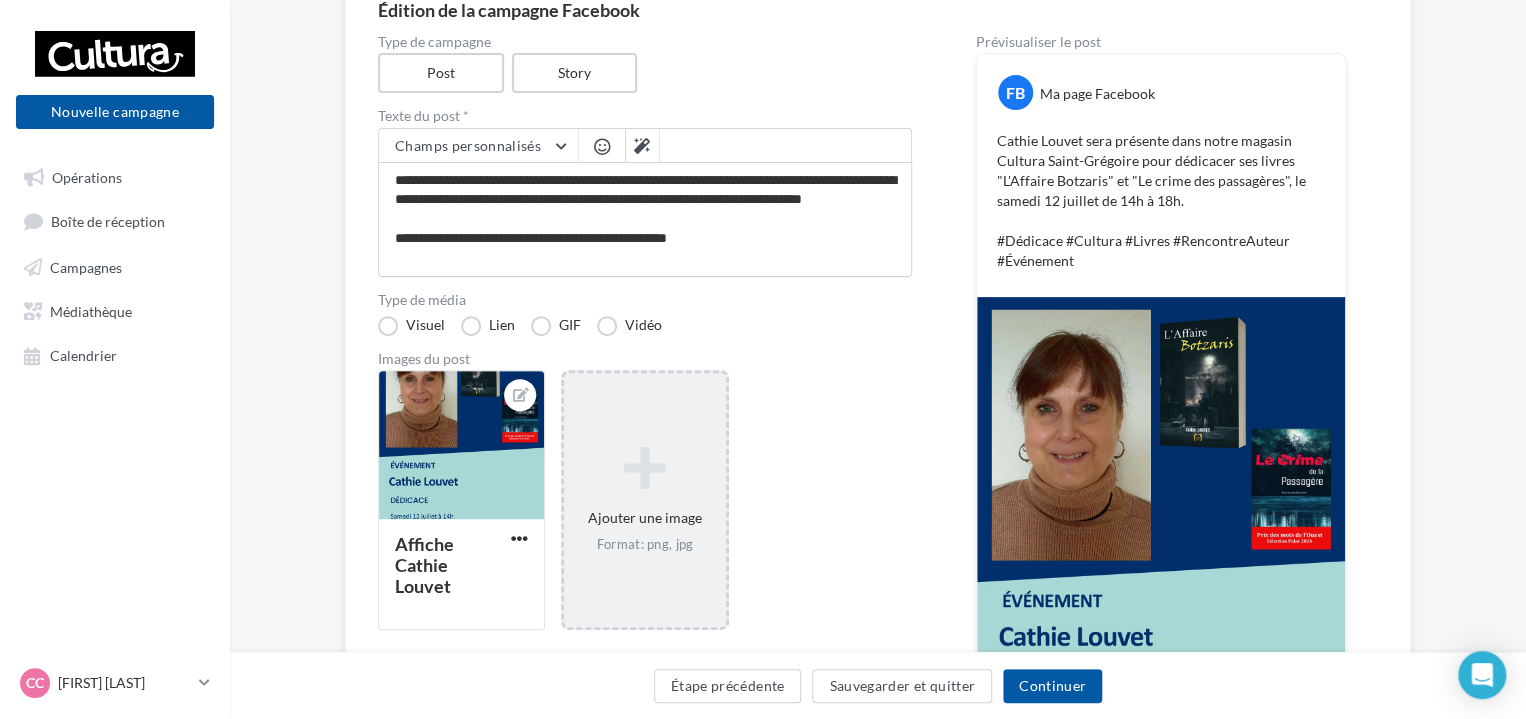 click on "Cathie Louvet sera présente dans notre magasin Cultura Saint-Grégoire pour dédicacer ses livres "L'Affaire Botzaris" et "Le crime des passagères", le samedi 12 juillet de 14h à 18h. #Dédicace #Cultura #Livres #RencontreAuteur #Événement" at bounding box center (1161, 201) 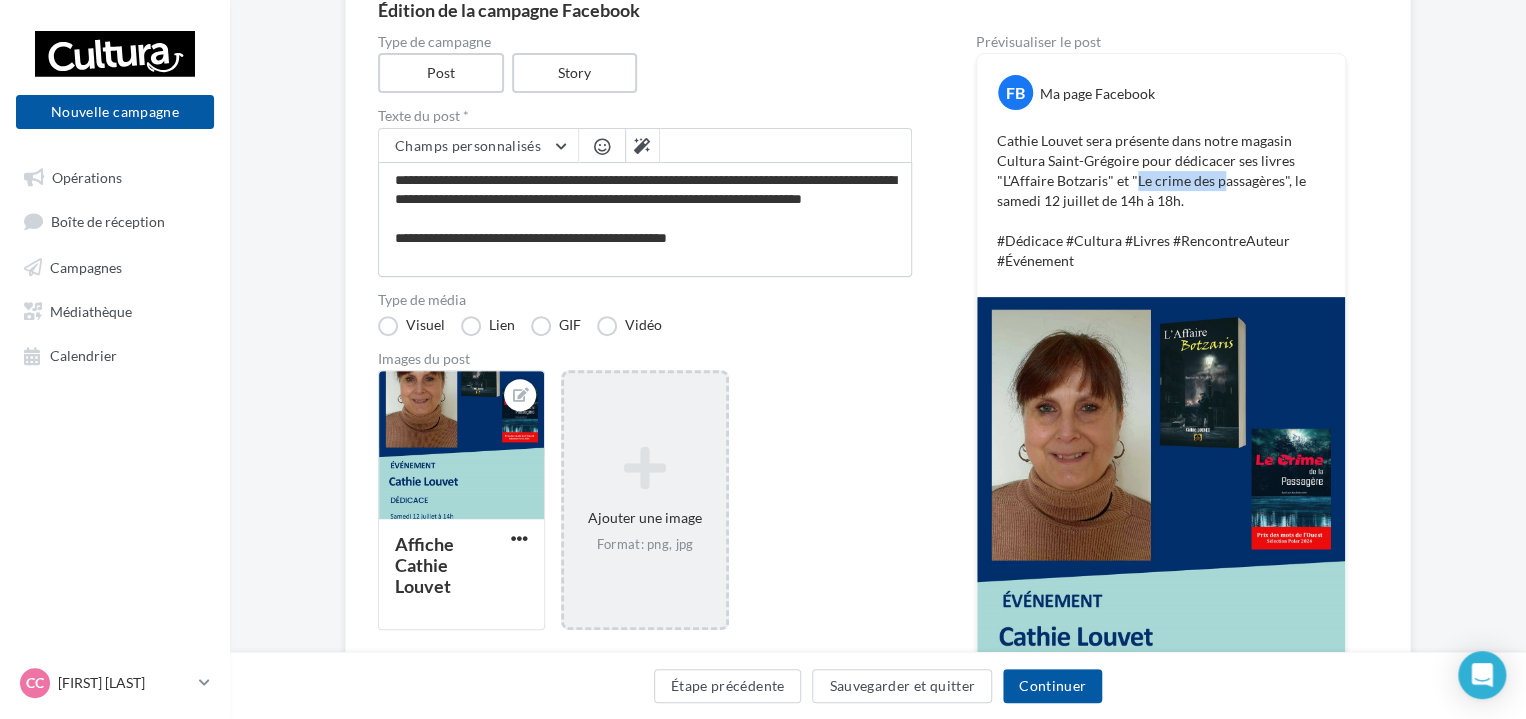 drag, startPoint x: 1134, startPoint y: 178, endPoint x: 1242, endPoint y: 181, distance: 108.04166 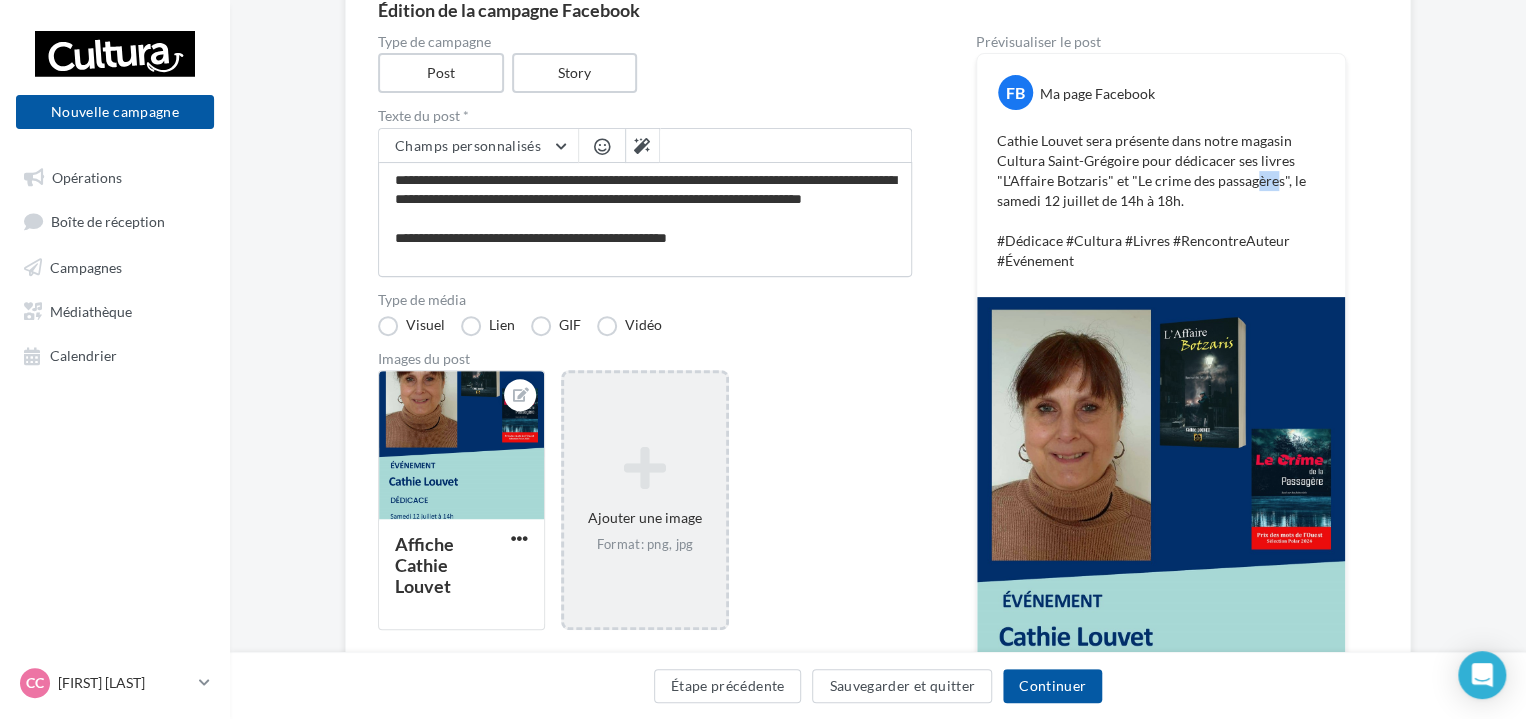 drag, startPoint x: 1266, startPoint y: 181, endPoint x: 1276, endPoint y: 182, distance: 10.049875 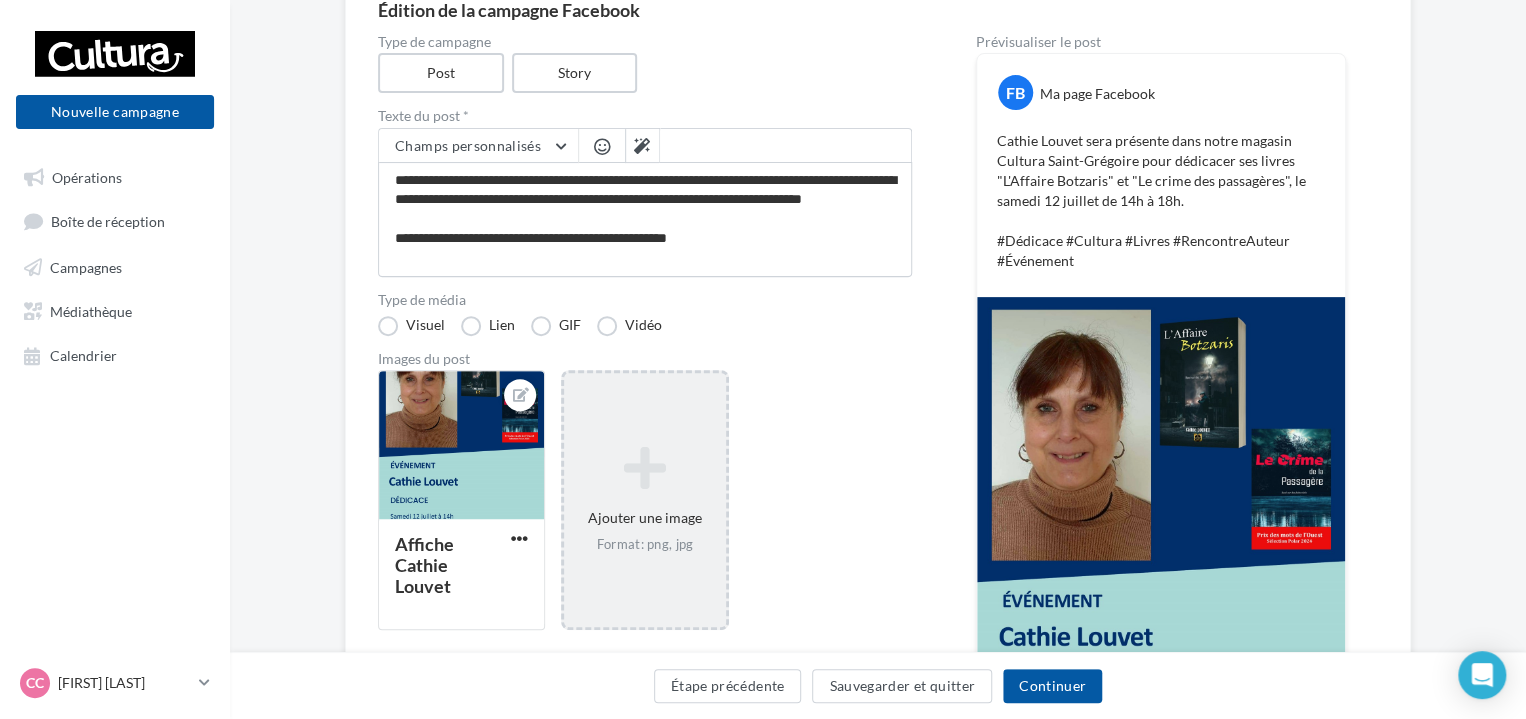 click on "Cathie Louvet sera présente dans notre magasin Cultura Saint-Grégoire pour dédicacer ses livres "L'Affaire Botzaris" et "Le crime des passagères", le samedi 12 juillet de 14h à 18h. #Dédicace #Cultura #Livres #RencontreAuteur #Événement" at bounding box center [1161, 201] 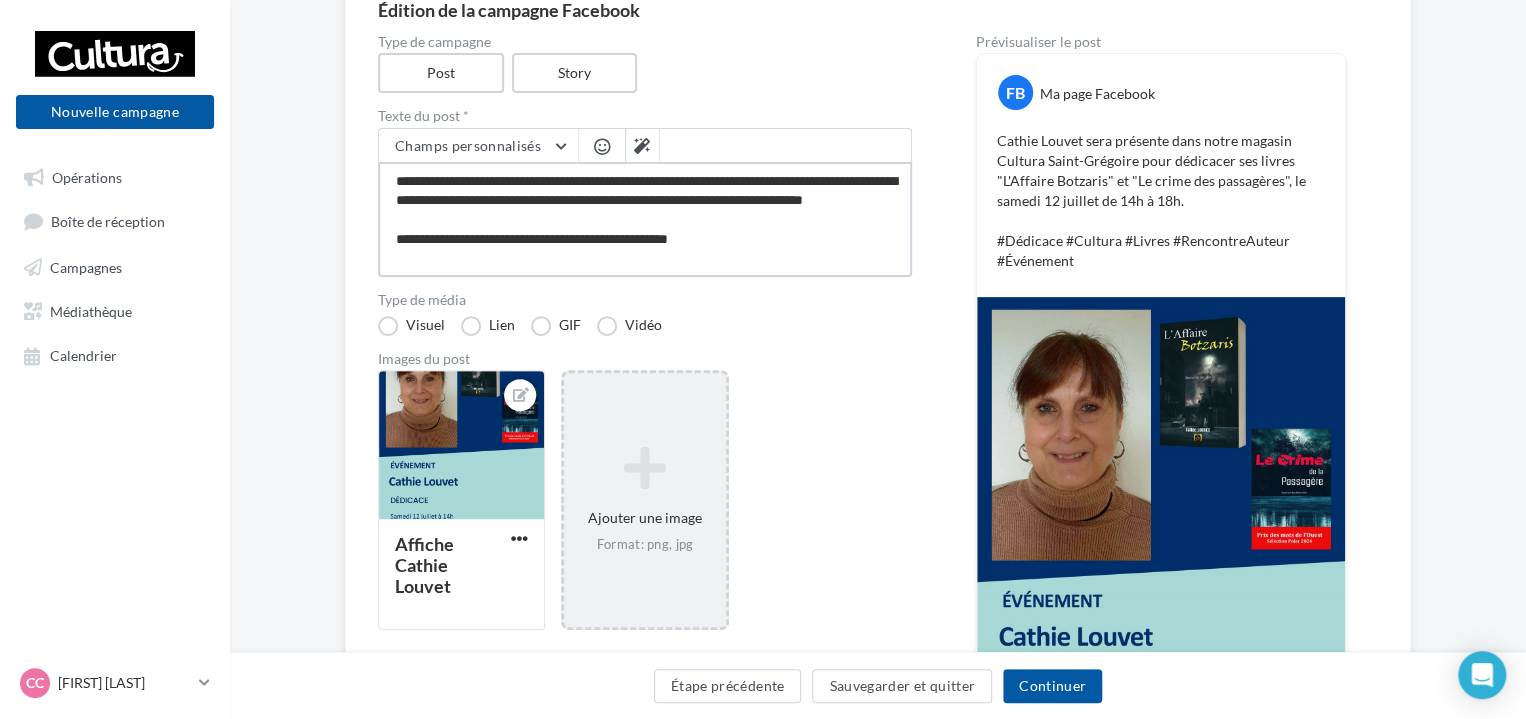 click on "**********" at bounding box center [645, 219] 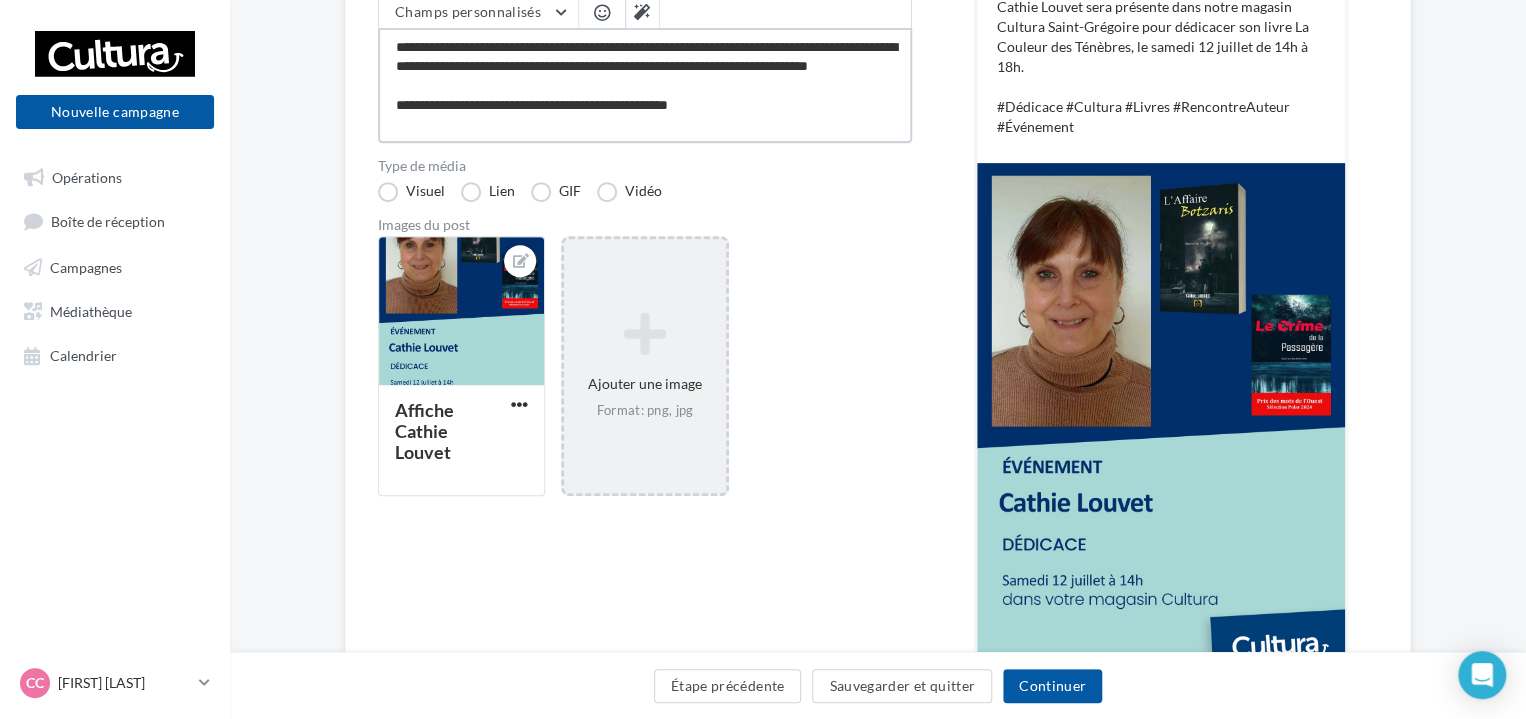 scroll, scrollTop: 300, scrollLeft: 0, axis: vertical 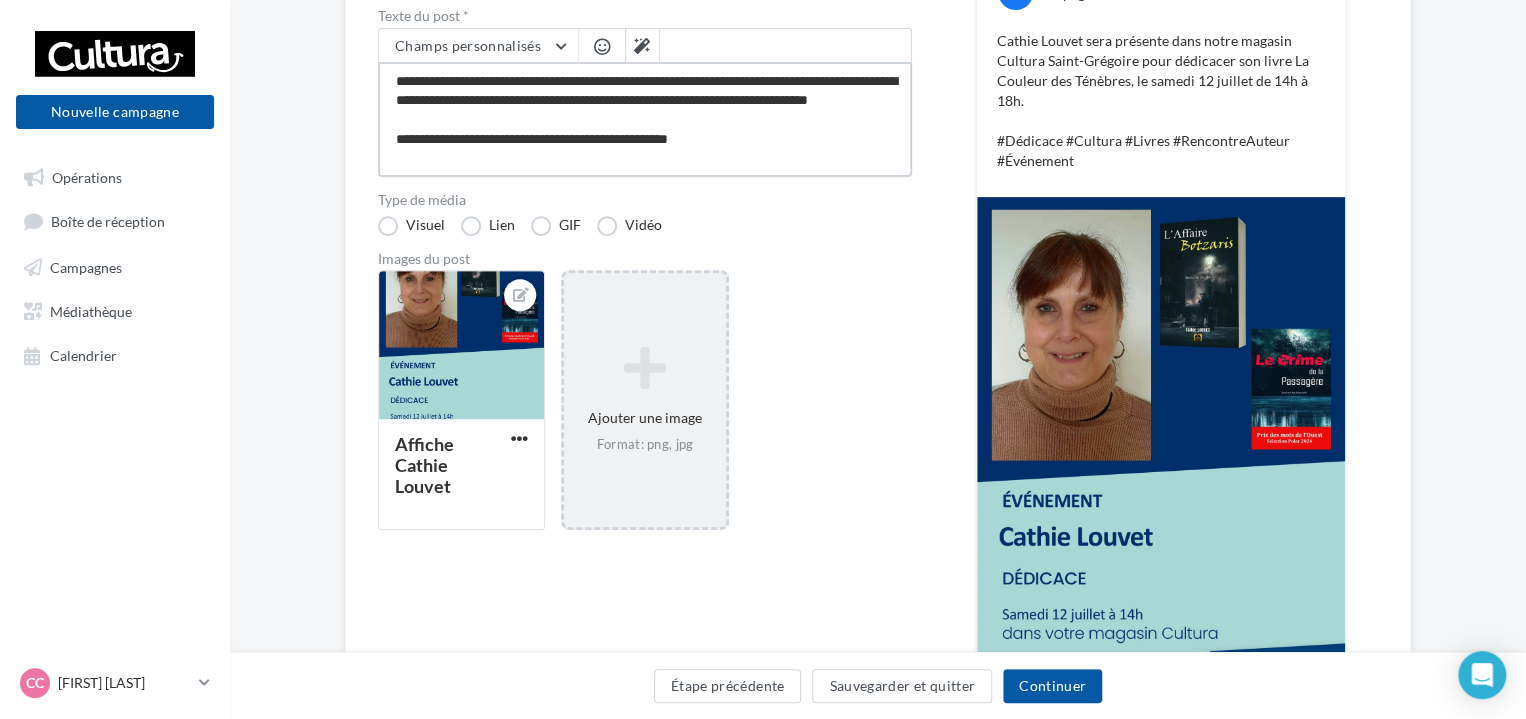 click on "**********" at bounding box center [645, 119] 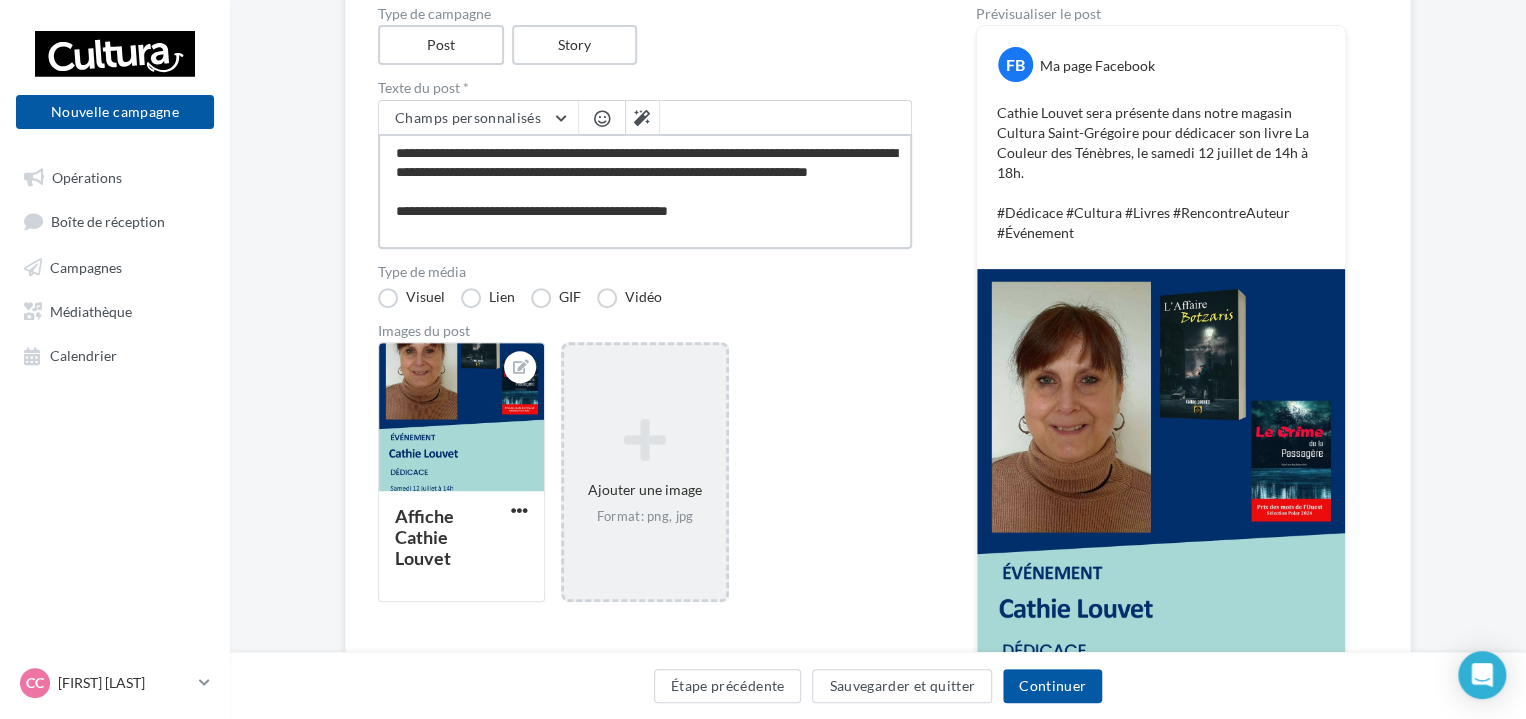 scroll, scrollTop: 100, scrollLeft: 0, axis: vertical 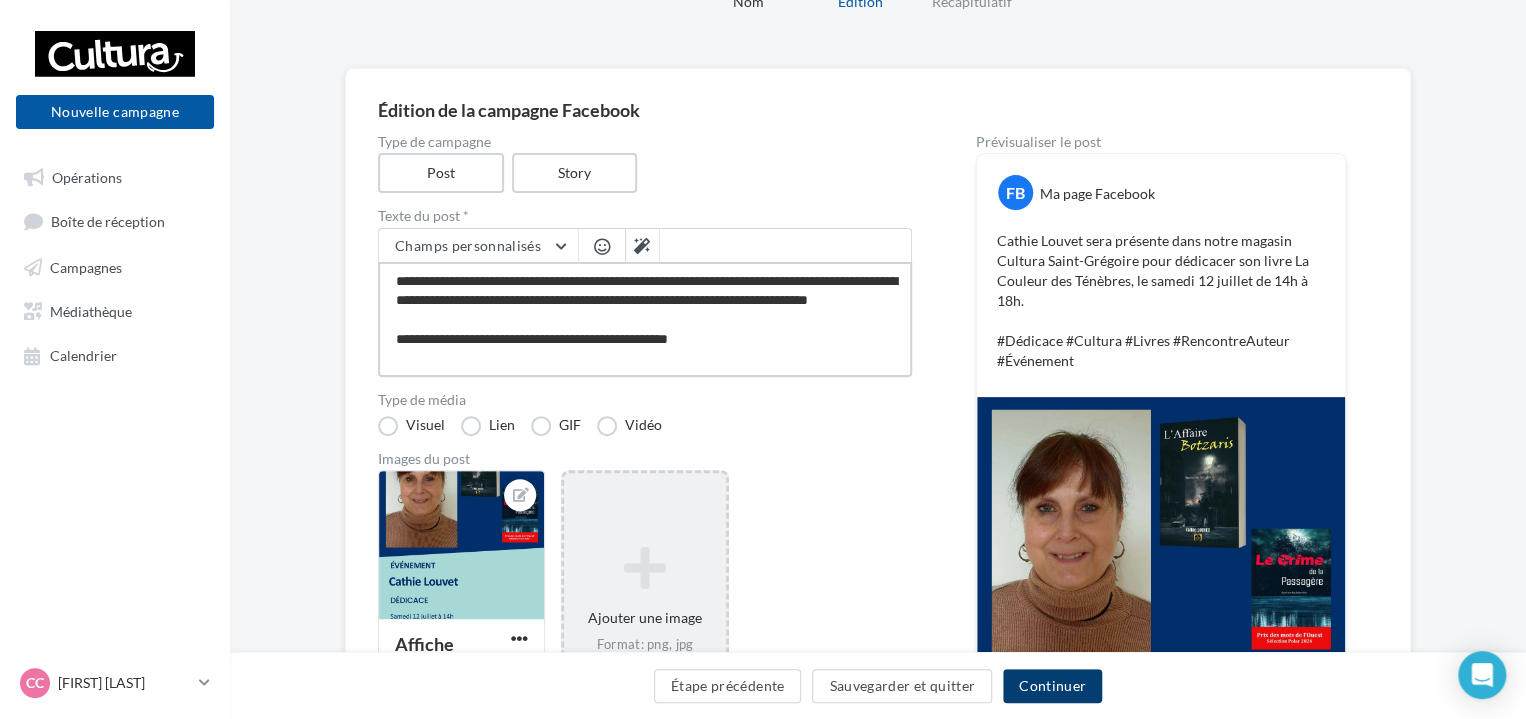 type on "**********" 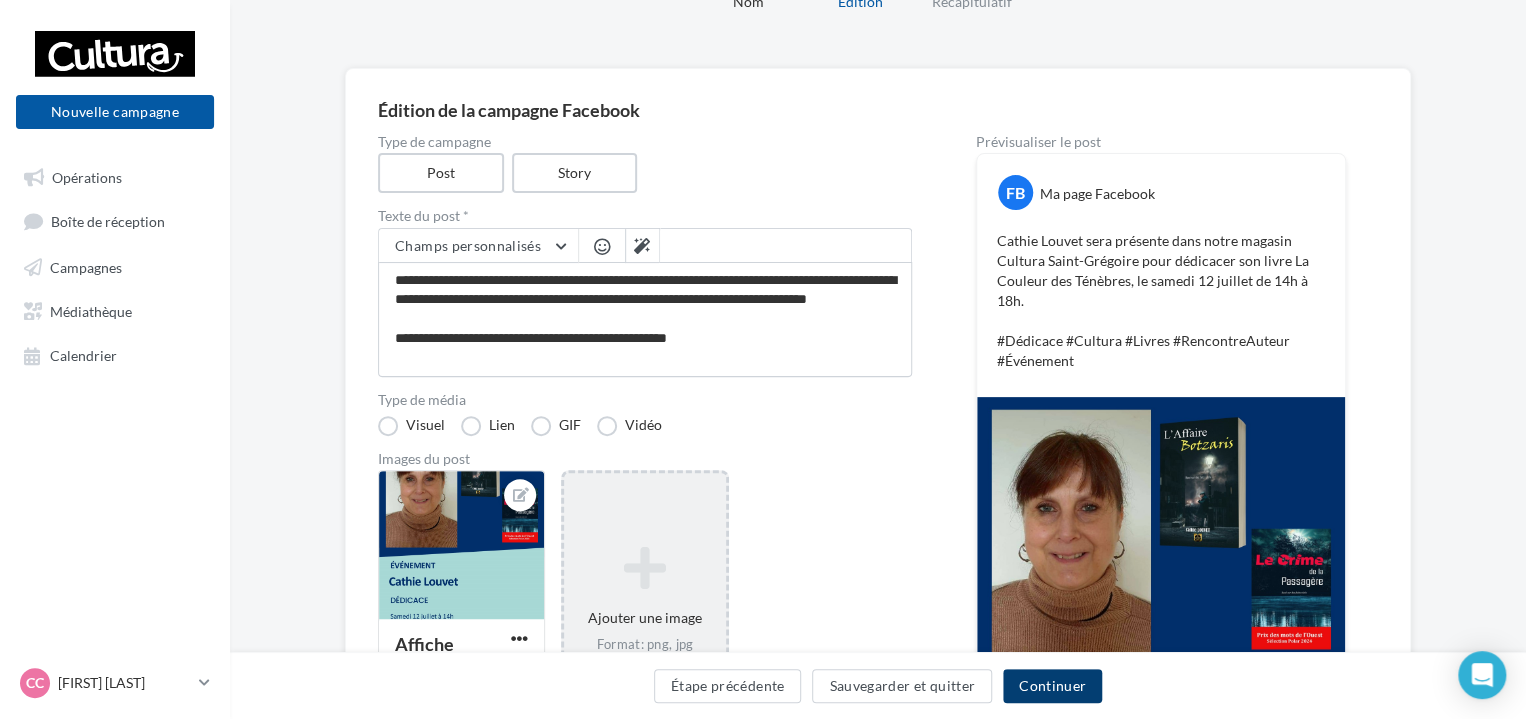 click on "Continuer" at bounding box center (1052, 686) 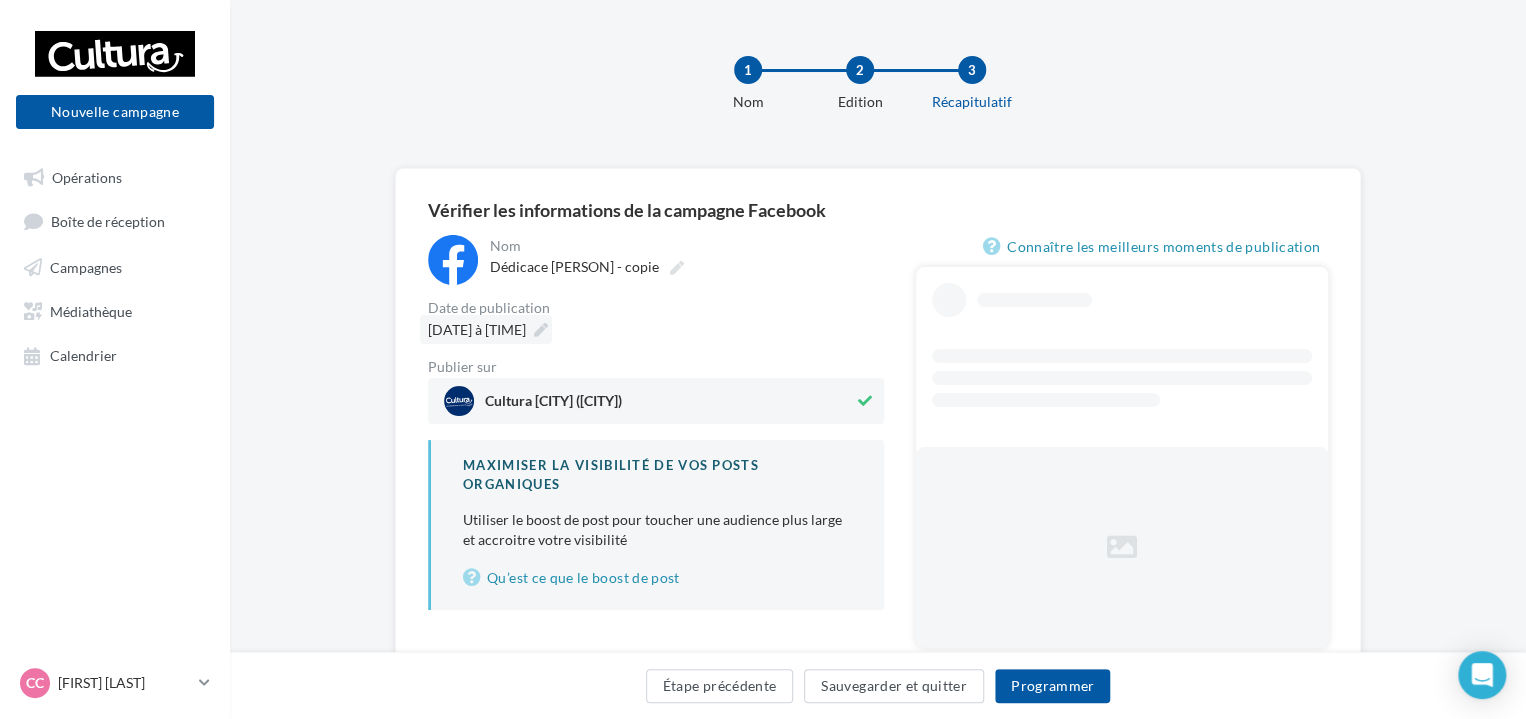 click on "[DATE] à [TIME]" at bounding box center (486, 329) 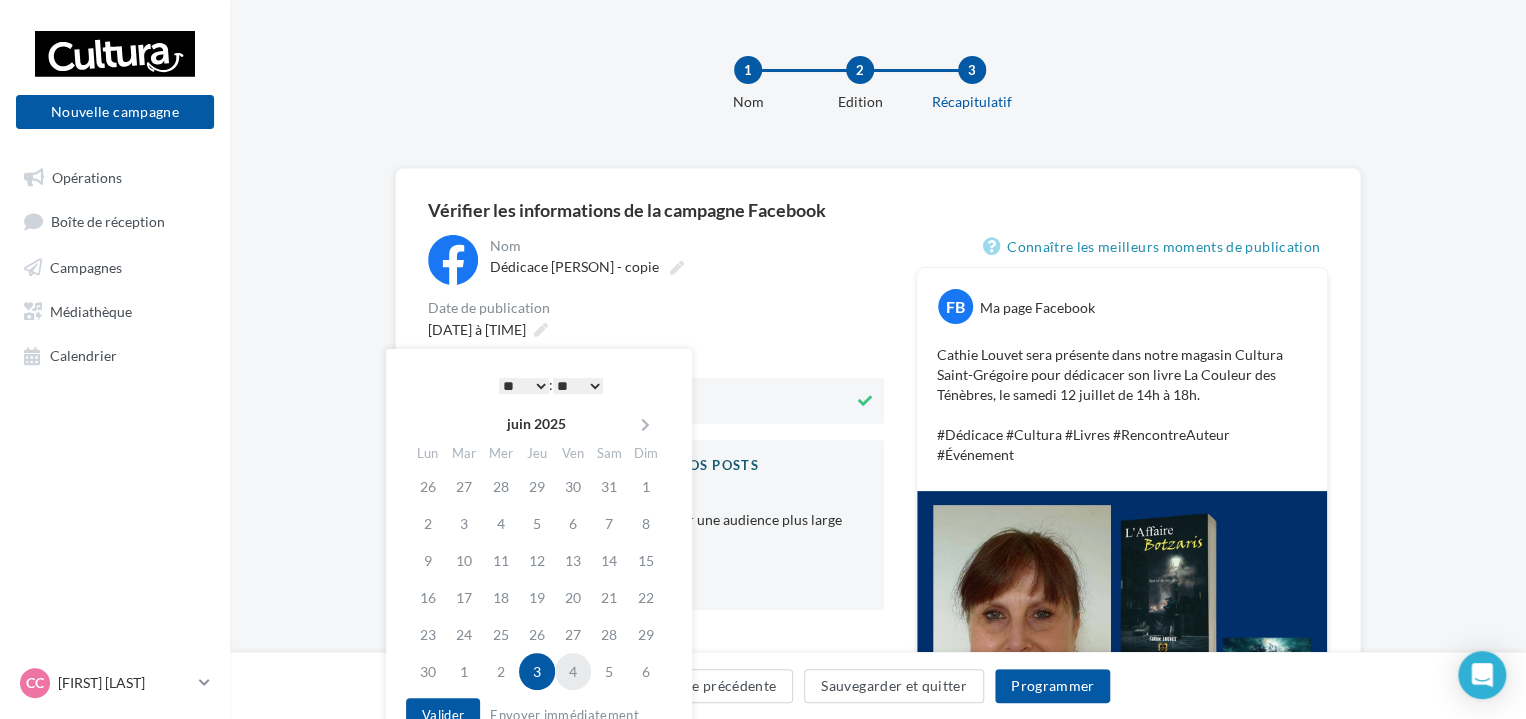 click on "4" at bounding box center [573, 671] 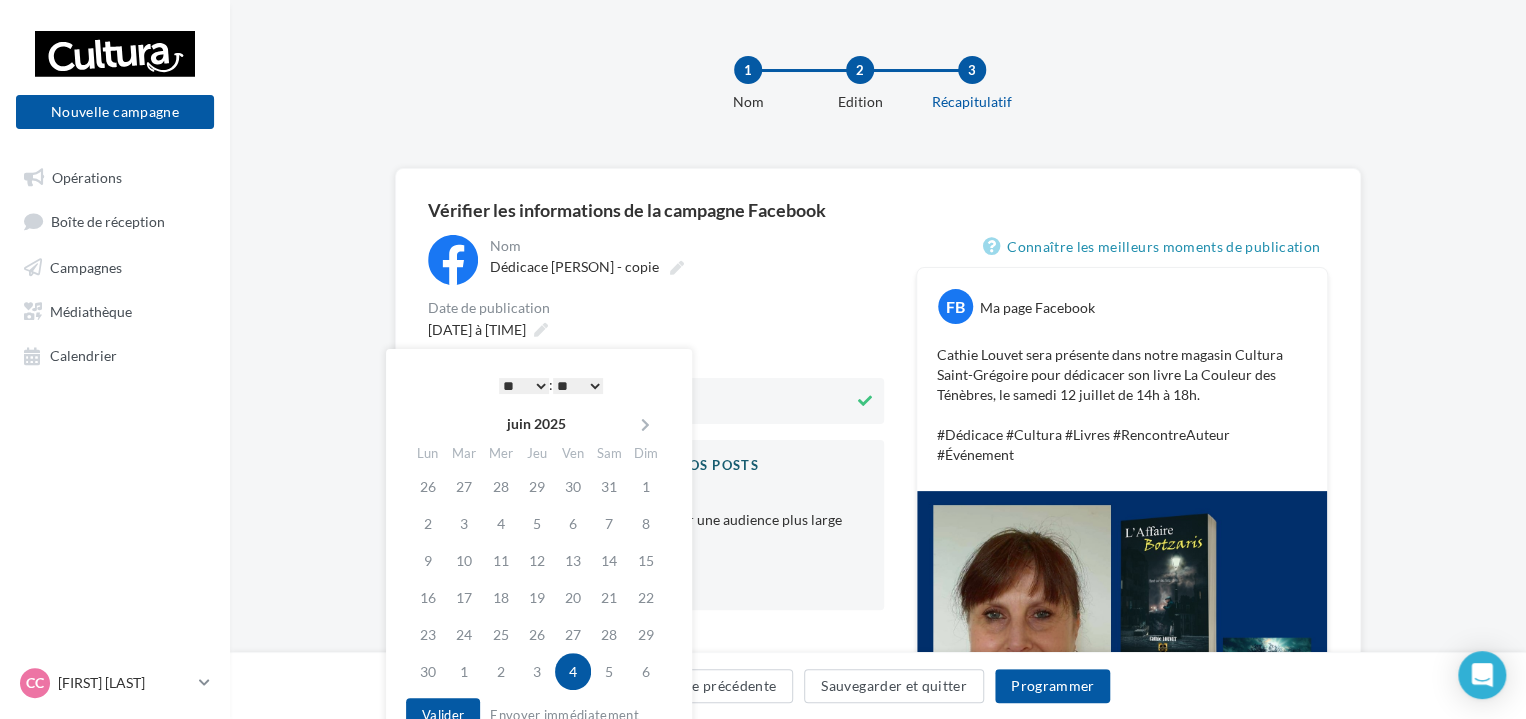 click on "* * * * * * * * * * ** ** ** ** ** ** ** ** ** ** ** ** ** **" at bounding box center (524, 386) 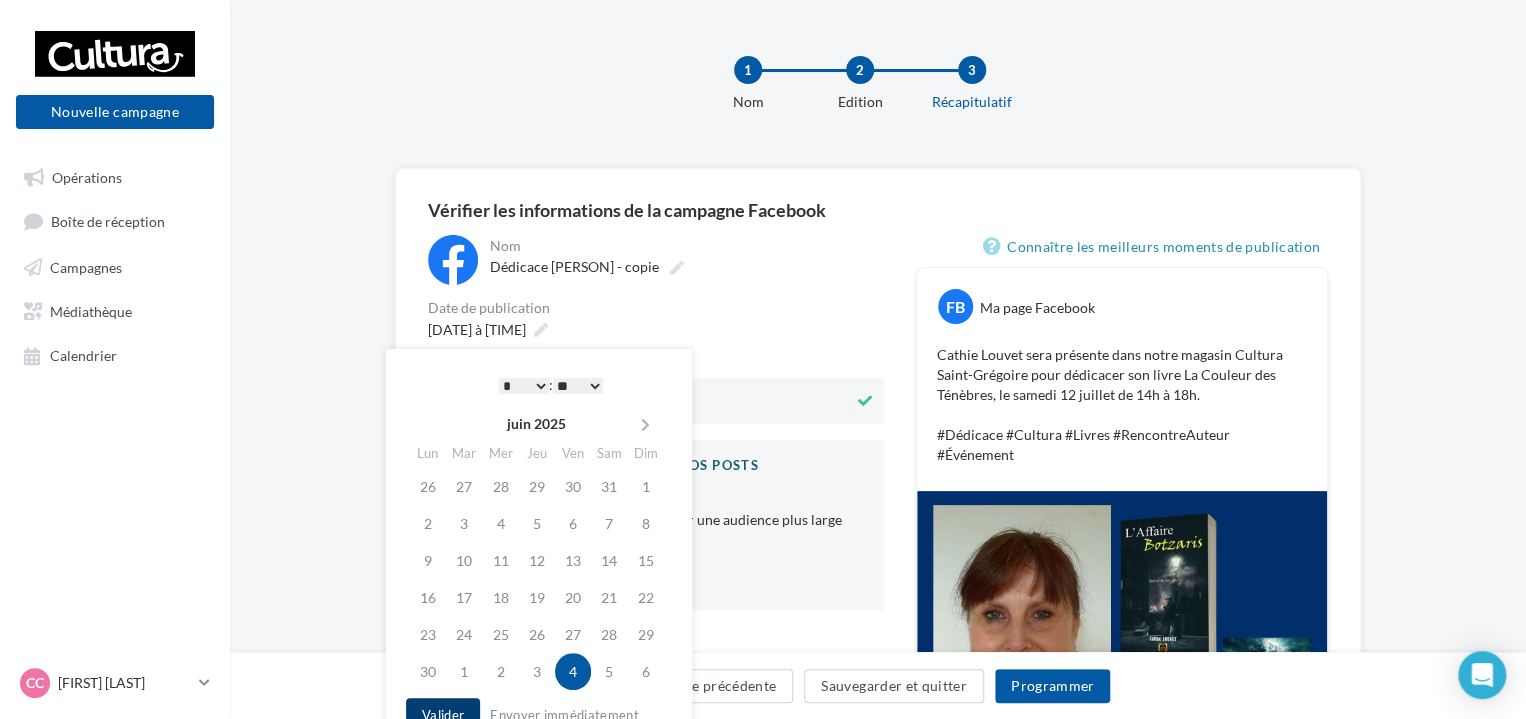click on "Valider" at bounding box center [443, 715] 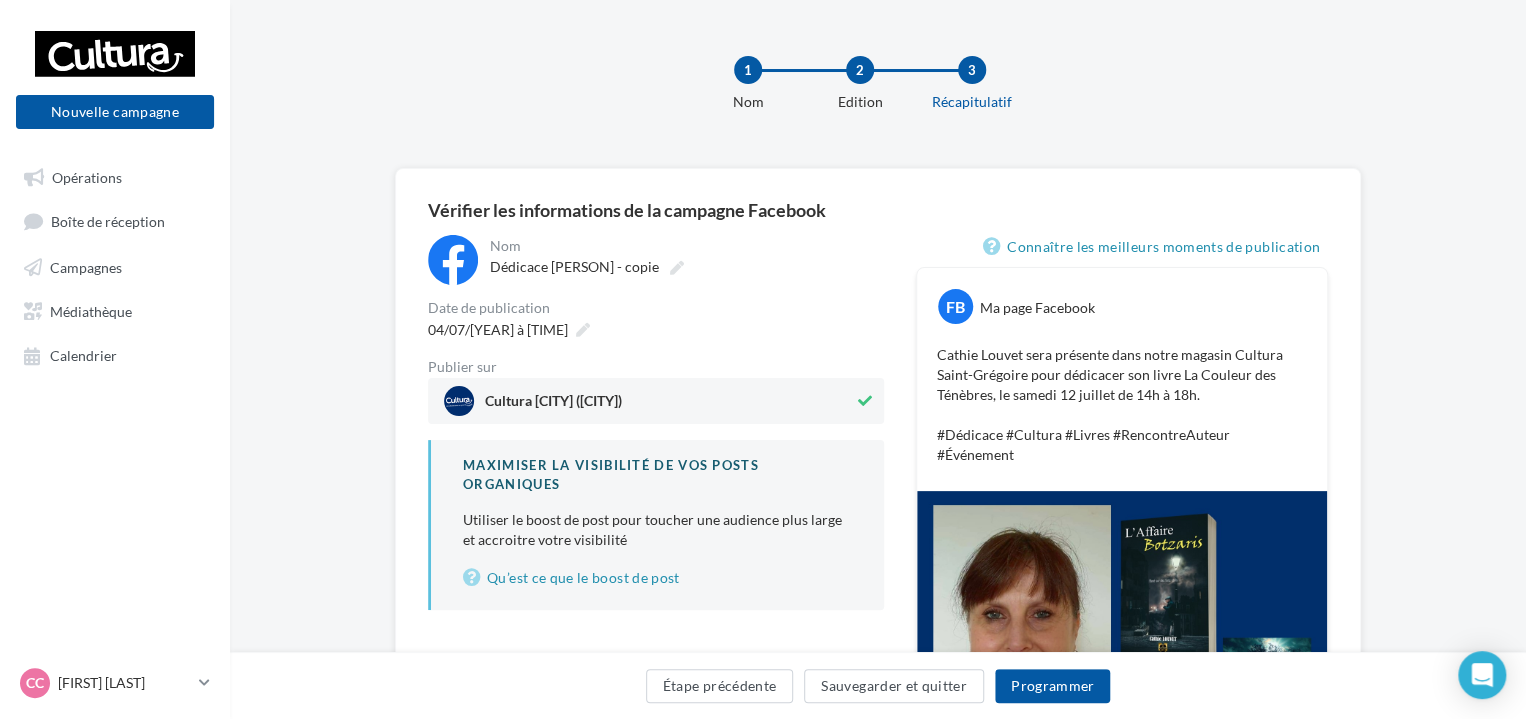 click on "Nouvelle campagne
Nouvelle campagne
Opérations
Boîte de réception
Campagnes
Médiathèque
Calendrier" at bounding box center (115, 359) 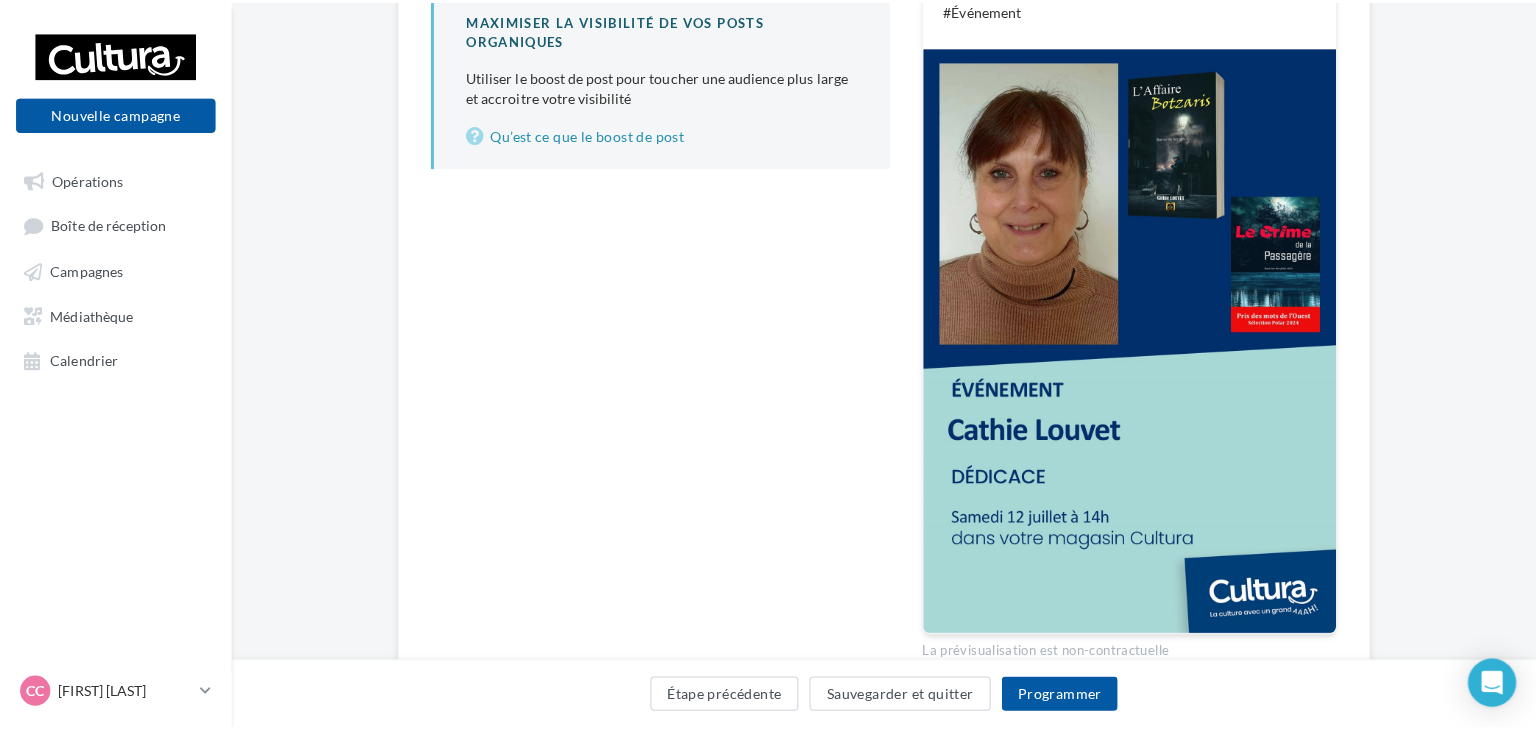 scroll, scrollTop: 100, scrollLeft: 0, axis: vertical 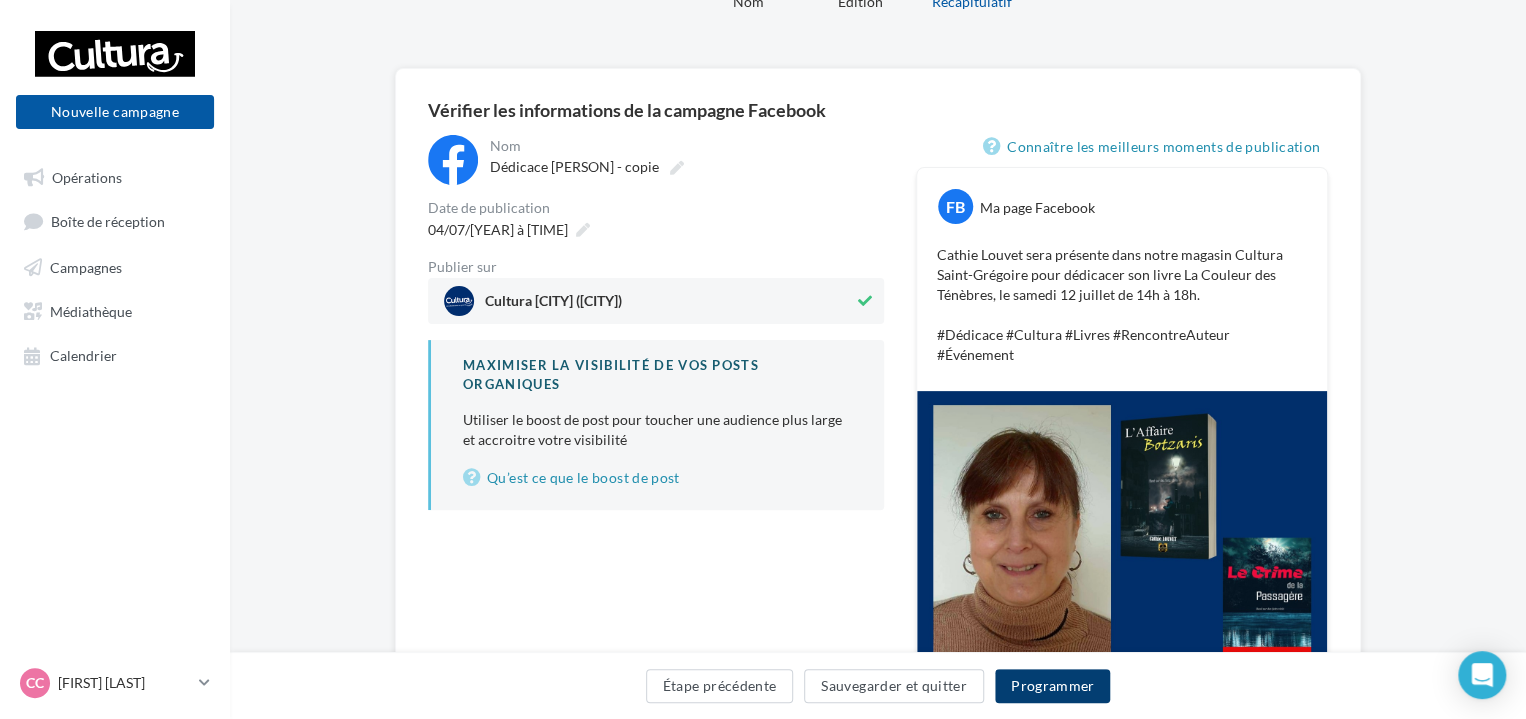 click on "Programmer" at bounding box center (1053, 686) 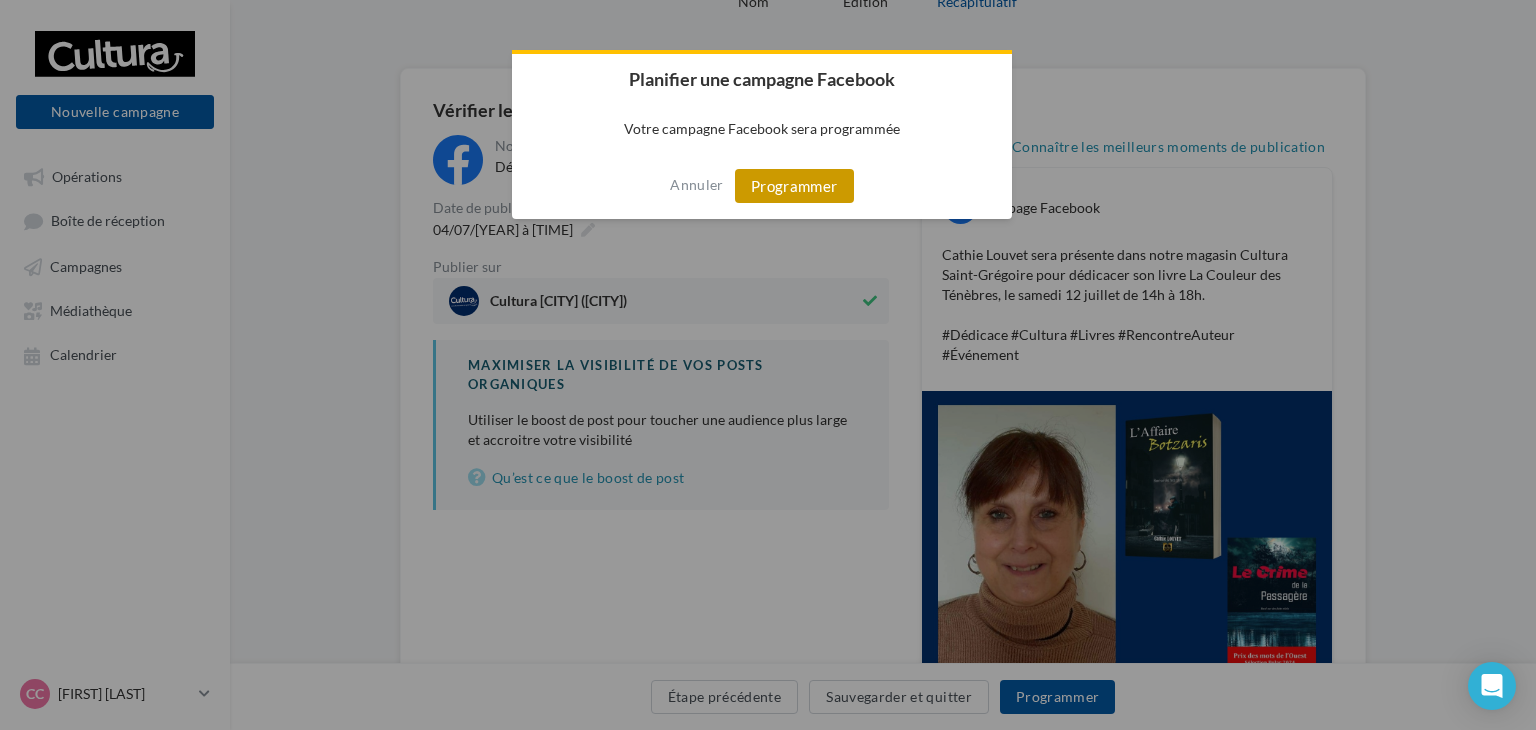click on "Programmer" at bounding box center [794, 186] 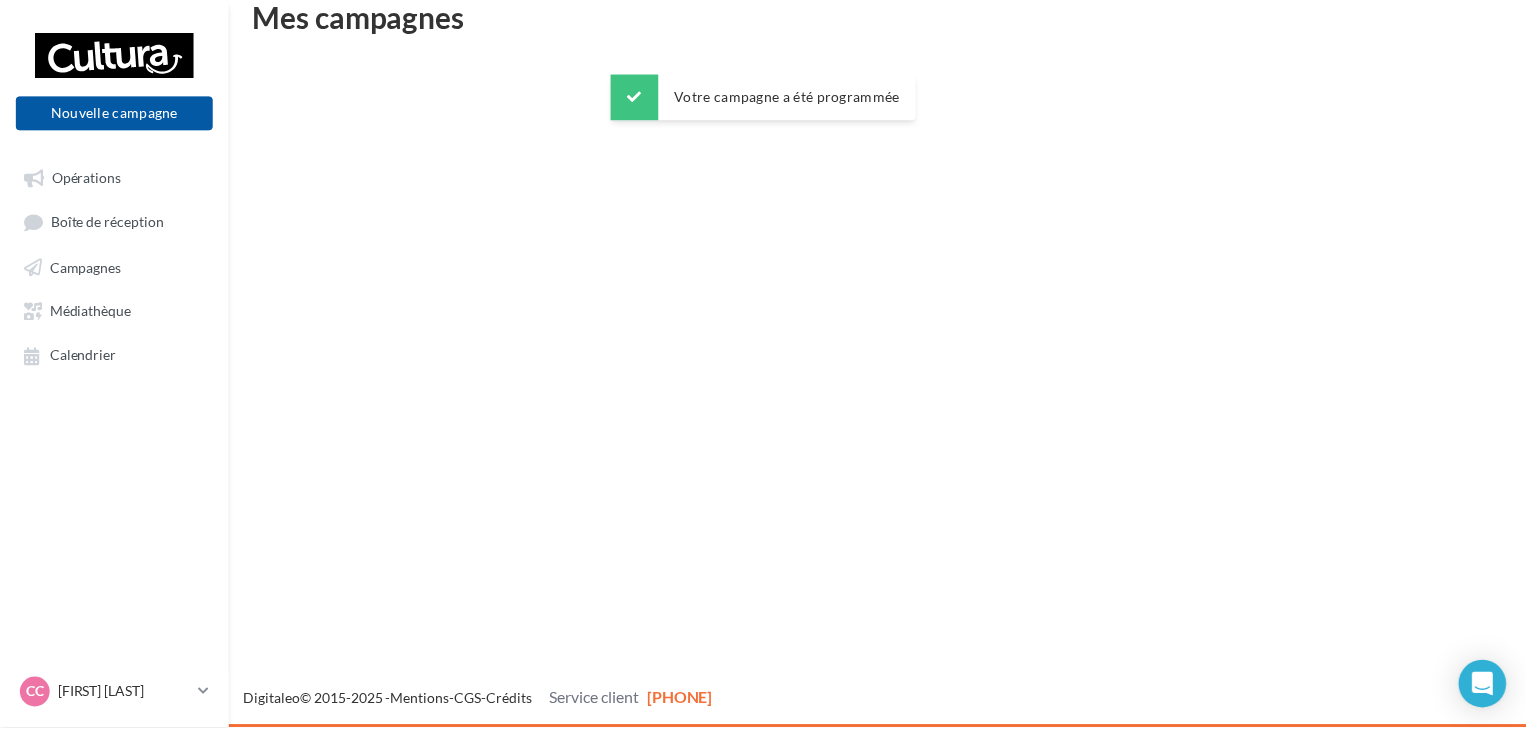 scroll, scrollTop: 32, scrollLeft: 0, axis: vertical 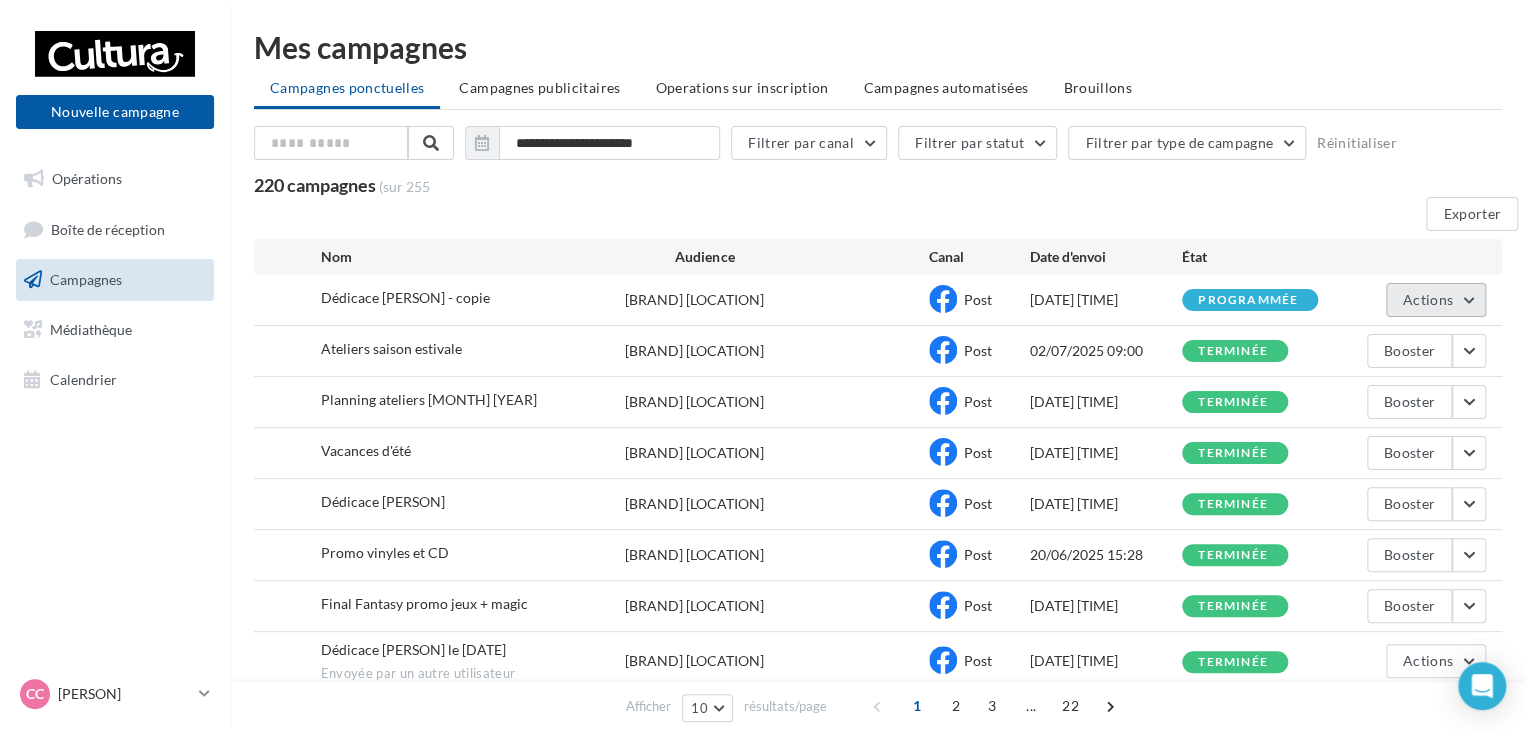 click on "Actions" at bounding box center (1428, 299) 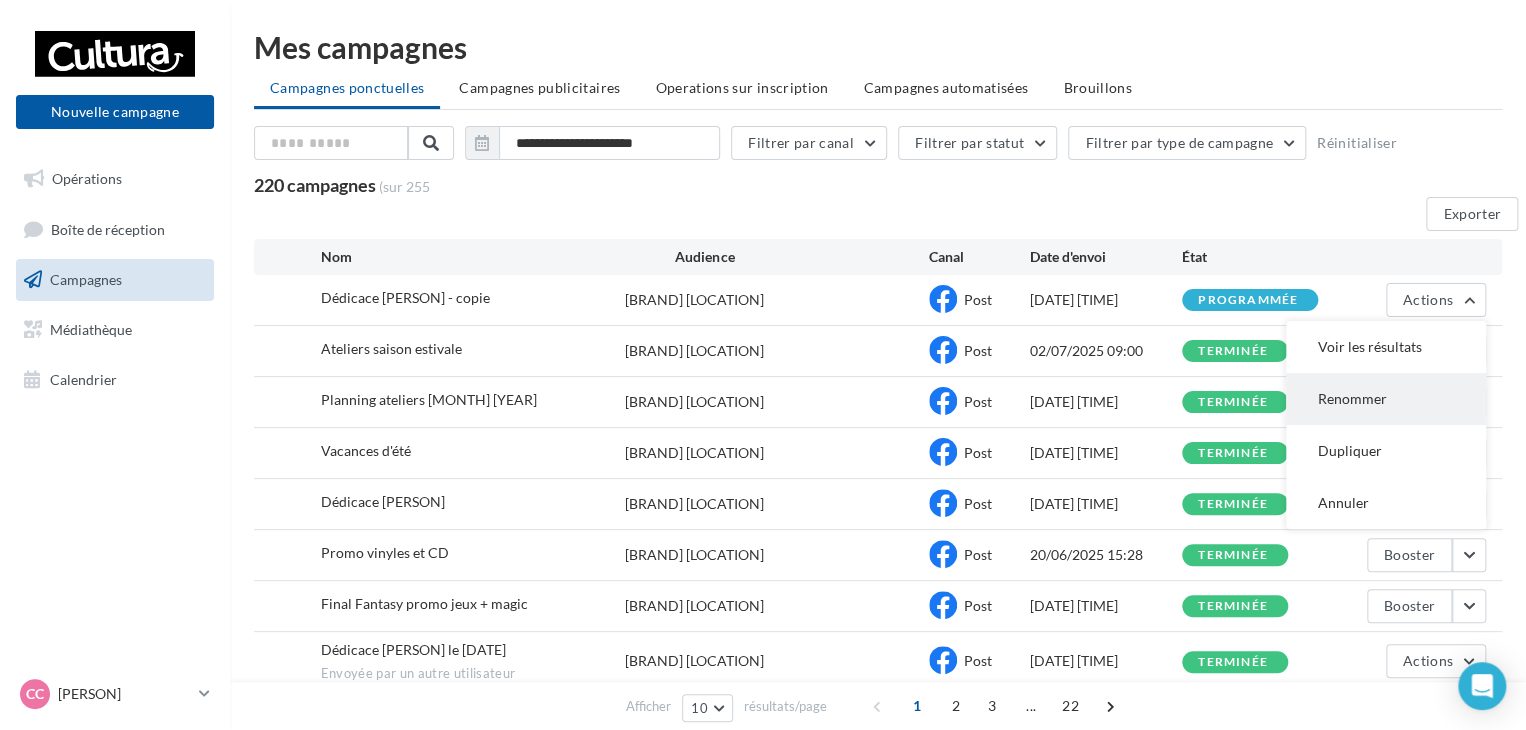 click on "Renommer" at bounding box center (1386, 347) 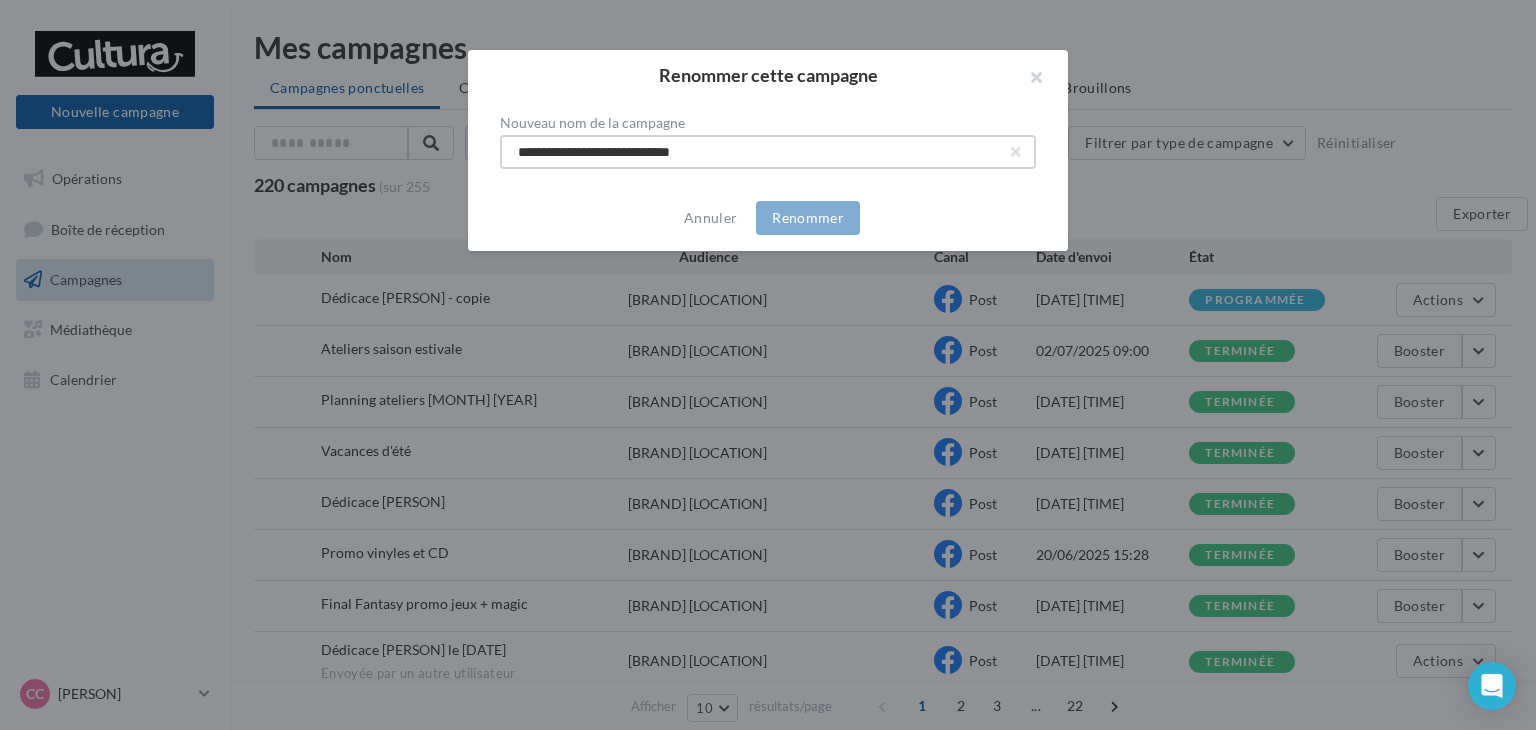 drag, startPoint x: 786, startPoint y: 150, endPoint x: 580, endPoint y: 150, distance: 206 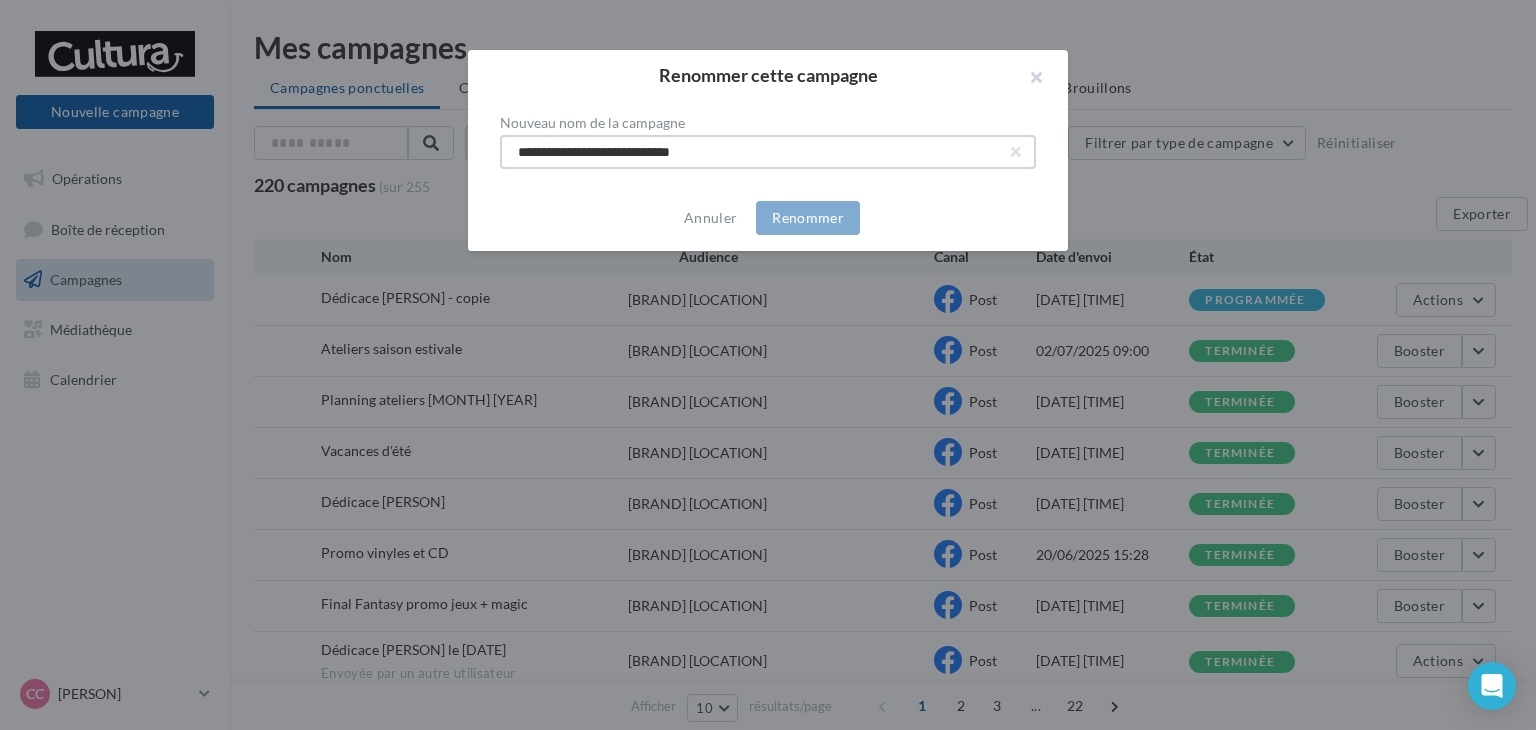click on "**********" at bounding box center [768, 152] 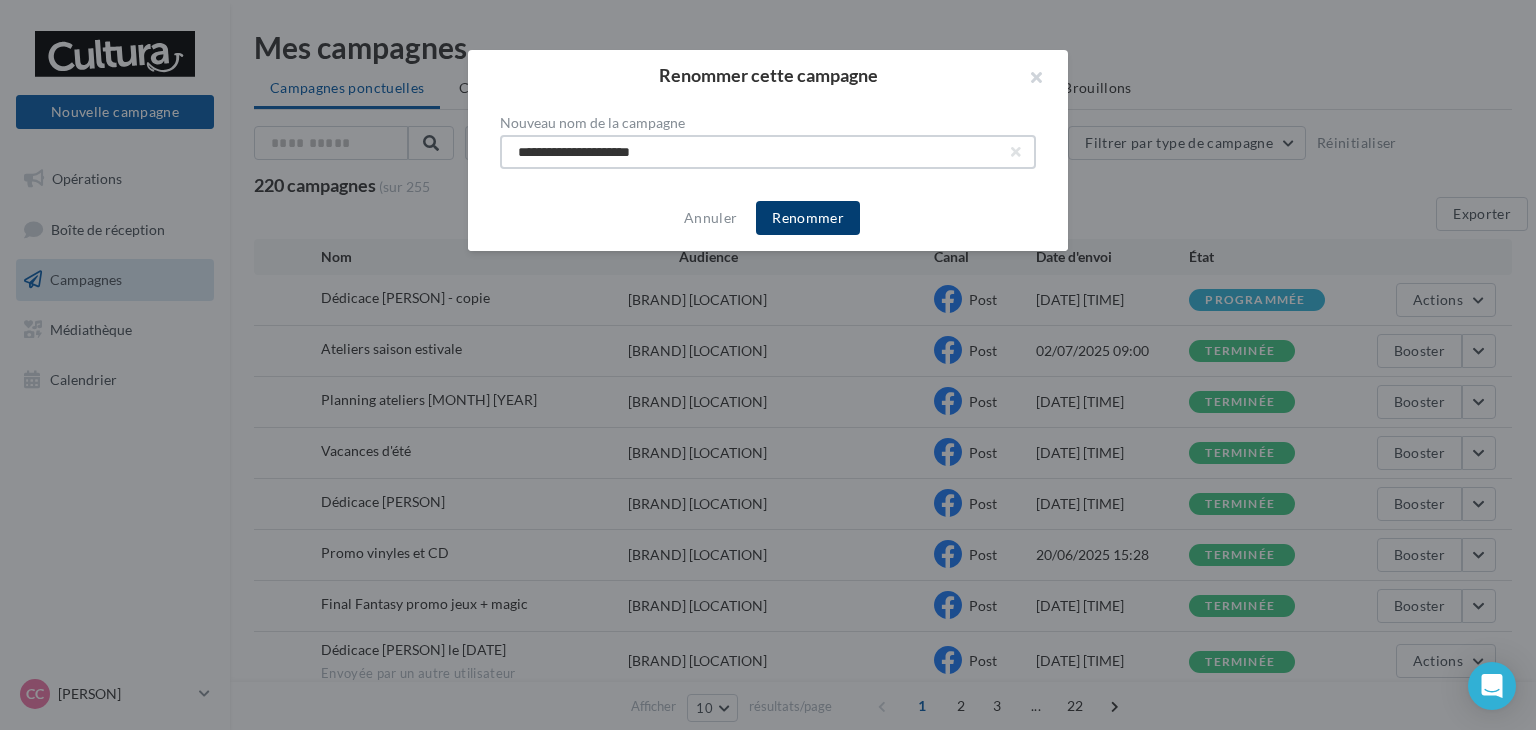 type on "**********" 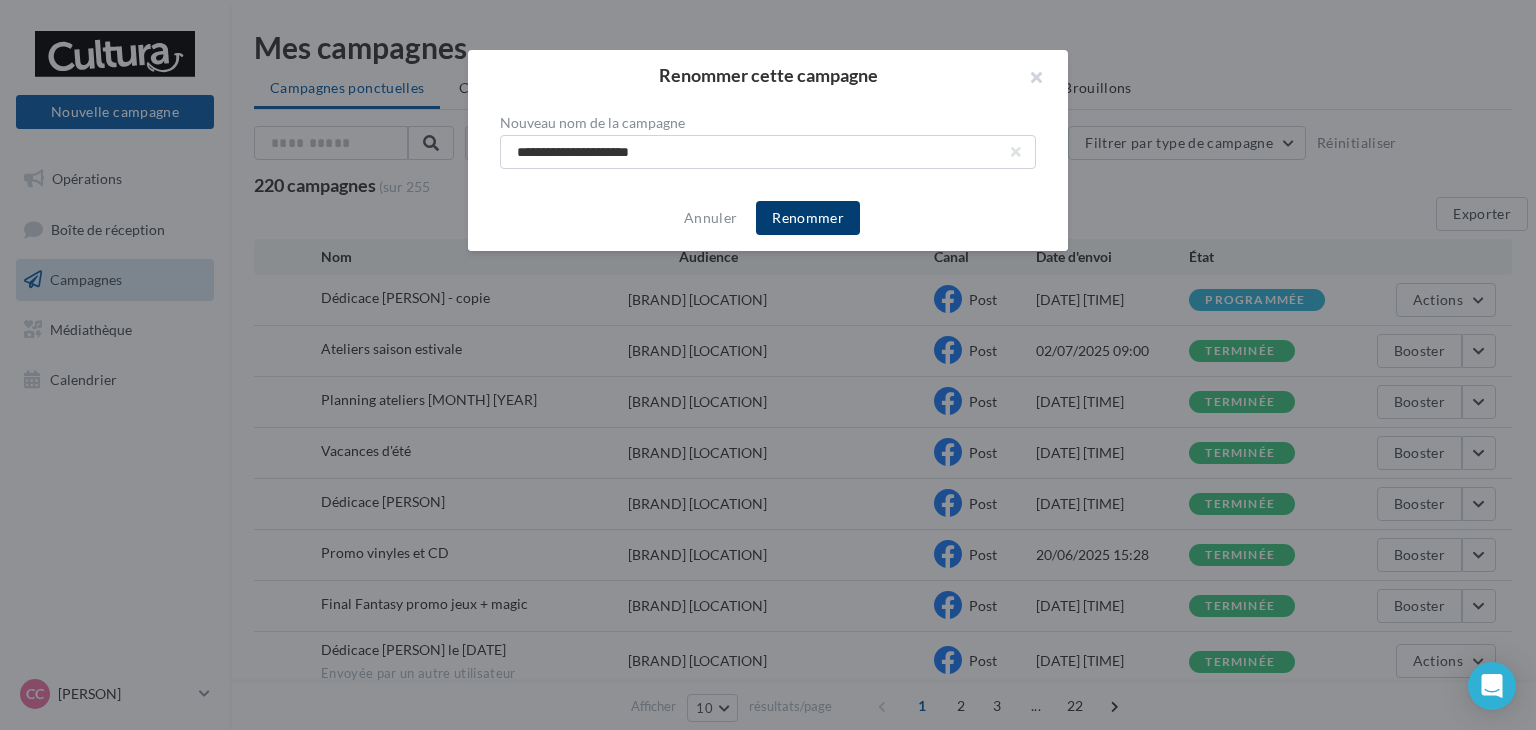 click on "Renommer" at bounding box center (808, 218) 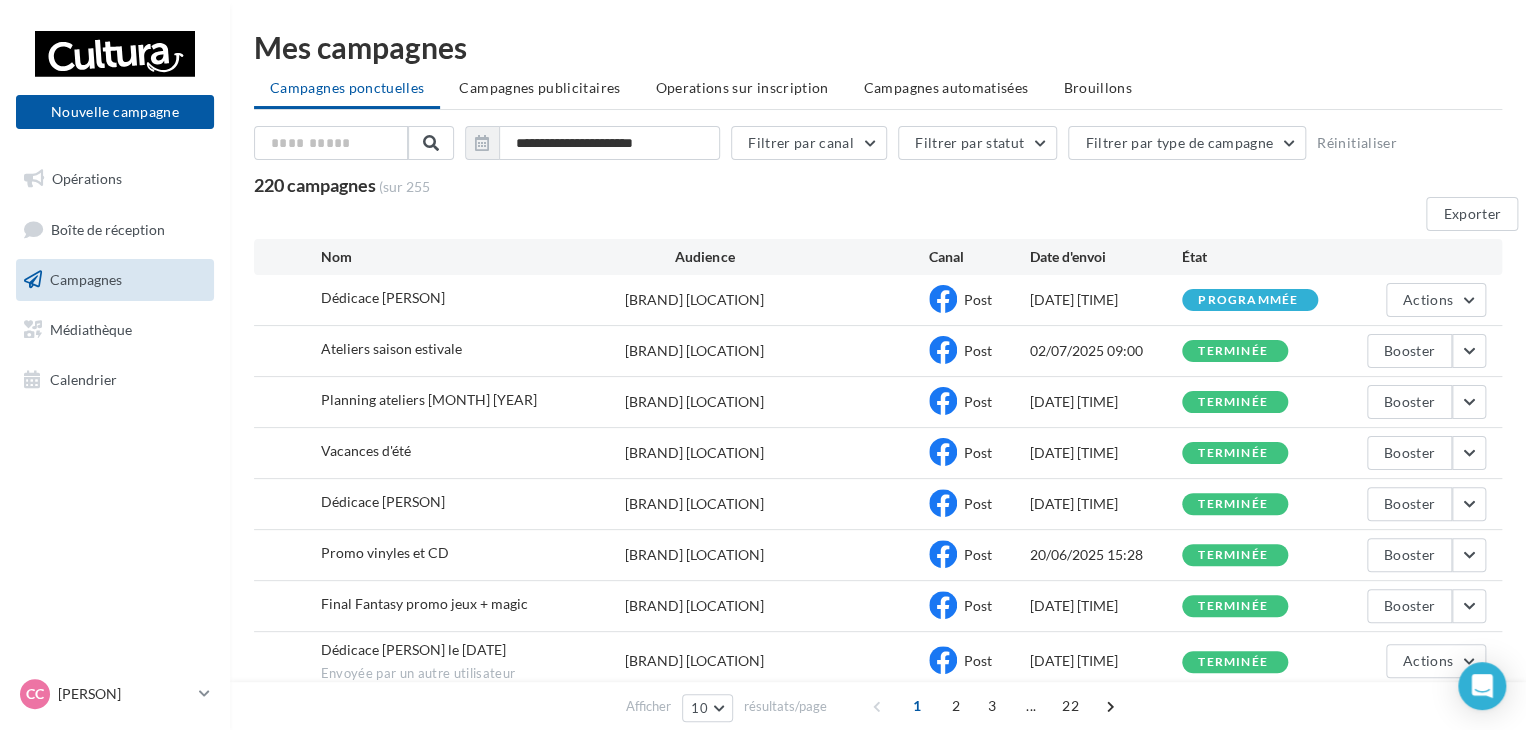 click on "220 campagnes
(sur 255" at bounding box center (720, 186) 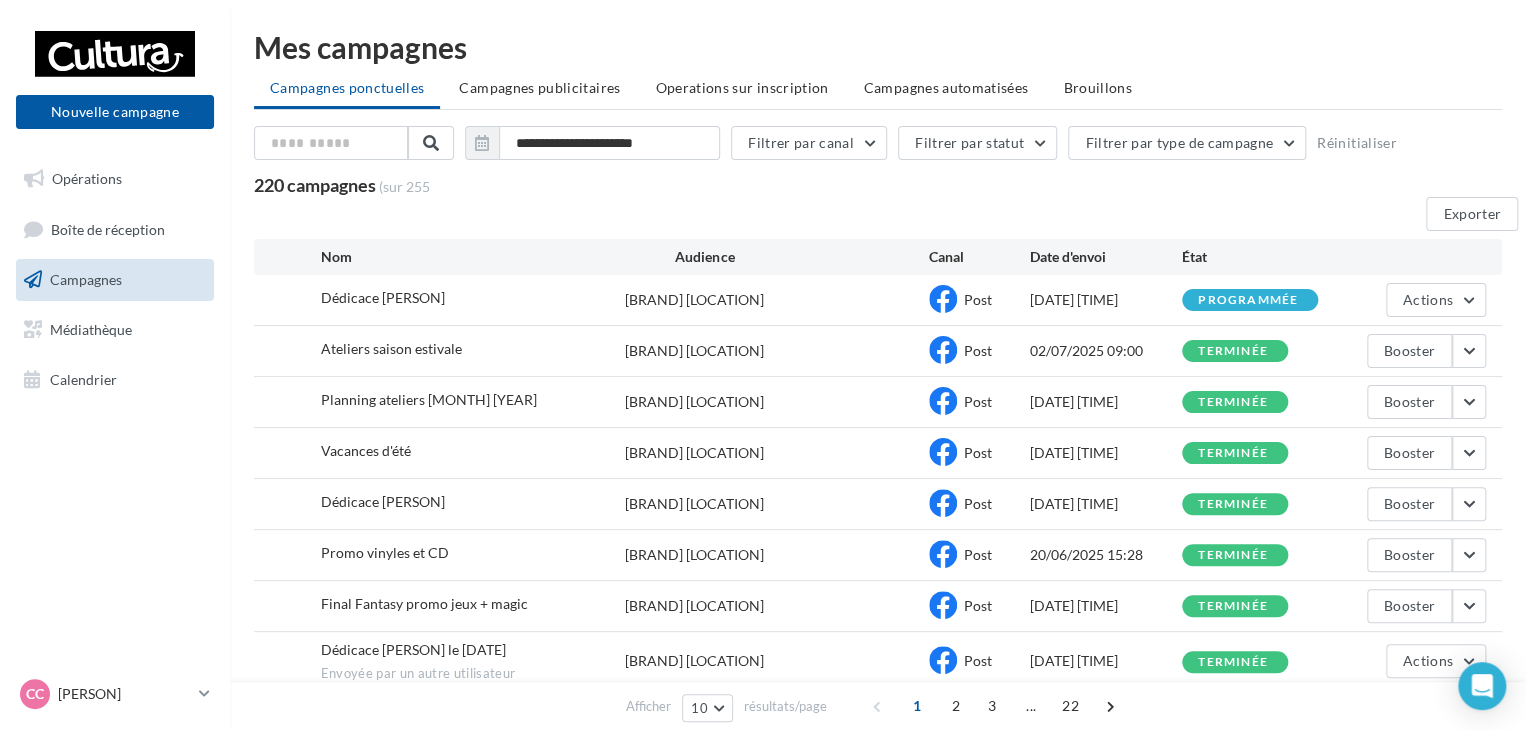 drag, startPoint x: 251, startPoint y: 181, endPoint x: 375, endPoint y: 187, distance: 124.14507 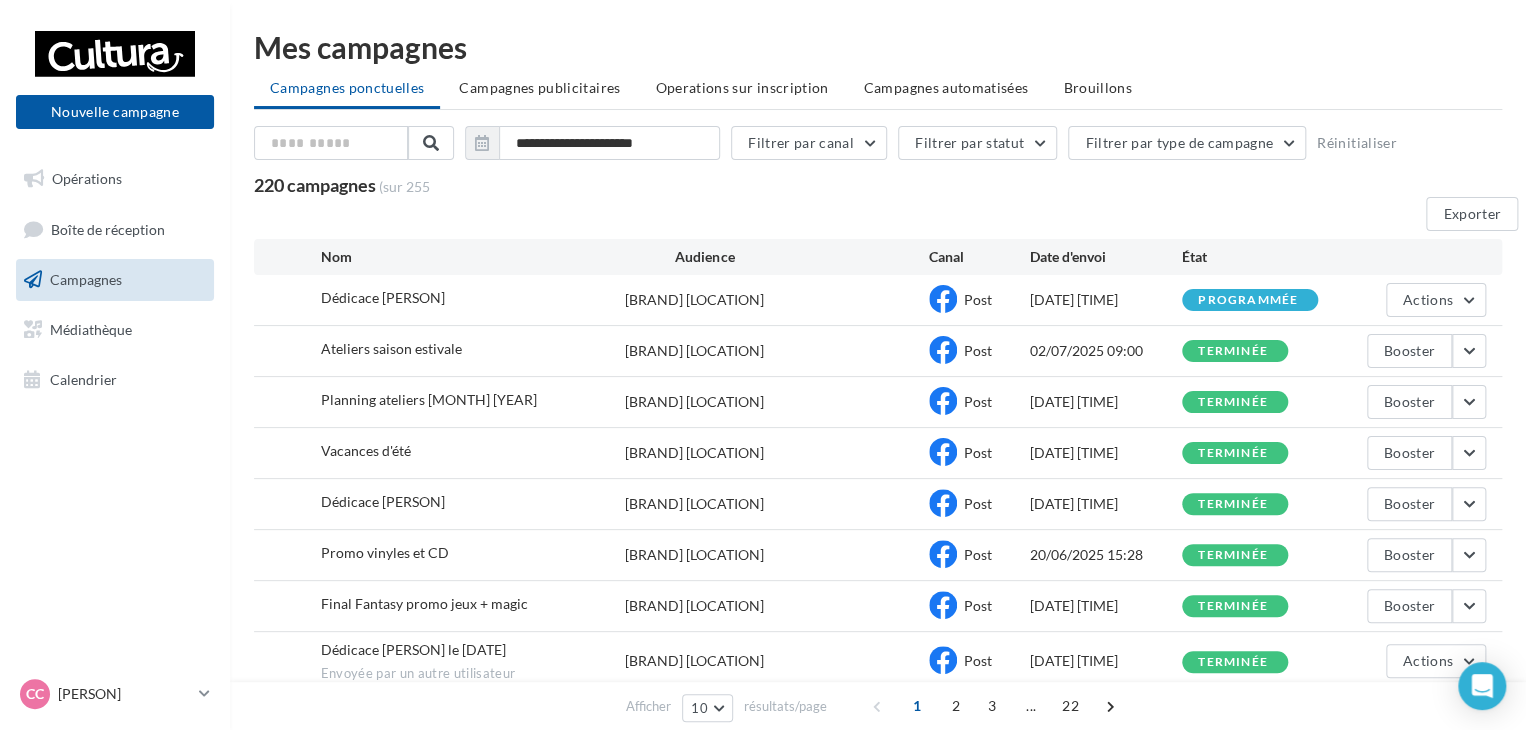 click on "**********" at bounding box center (878, 440) 